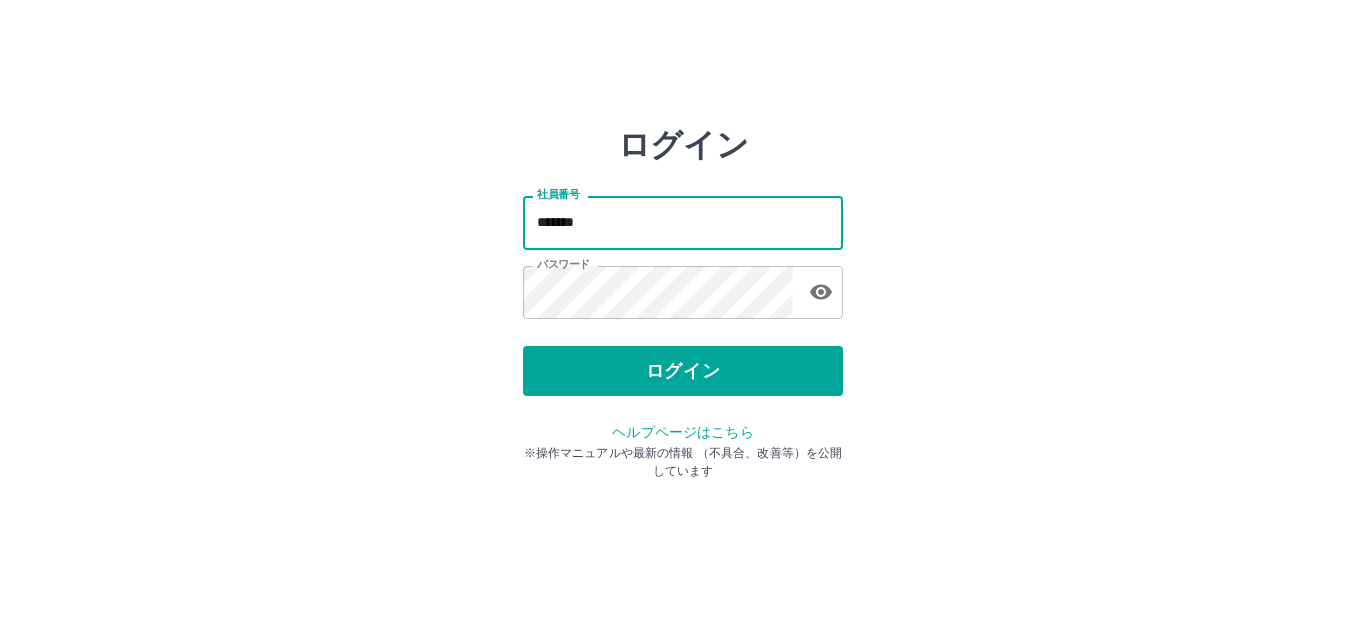scroll, scrollTop: 0, scrollLeft: 0, axis: both 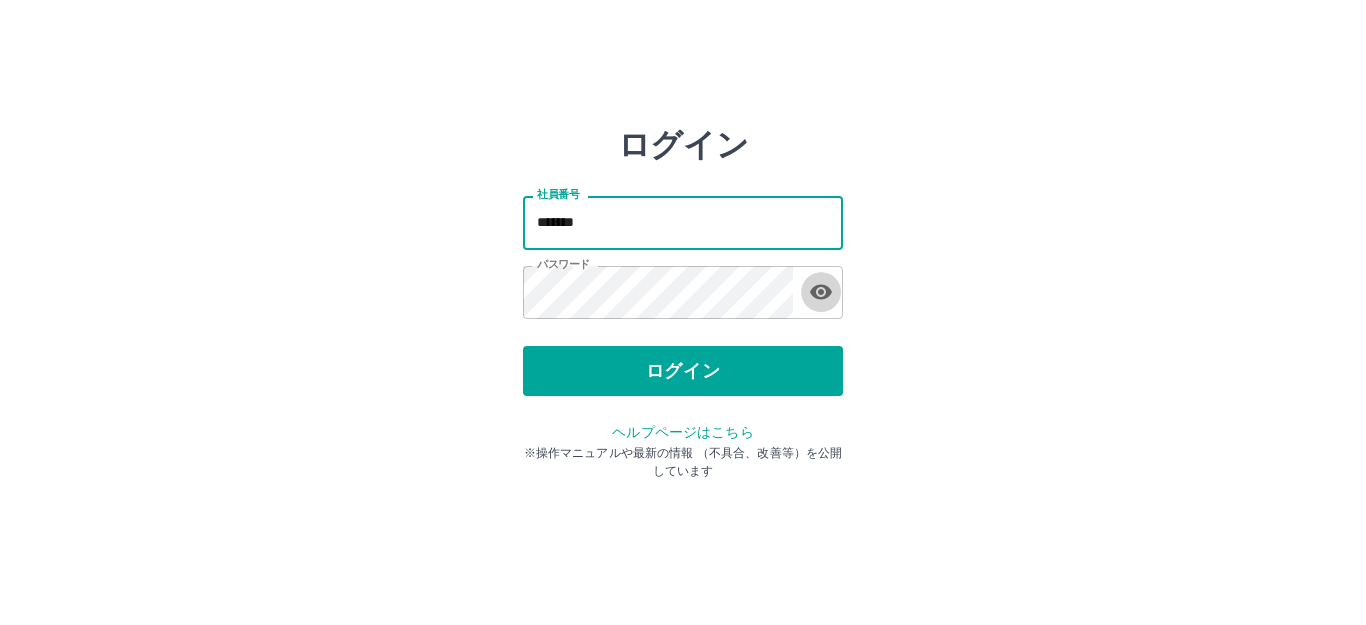 drag, startPoint x: 825, startPoint y: 294, endPoint x: 766, endPoint y: 340, distance: 74.8131 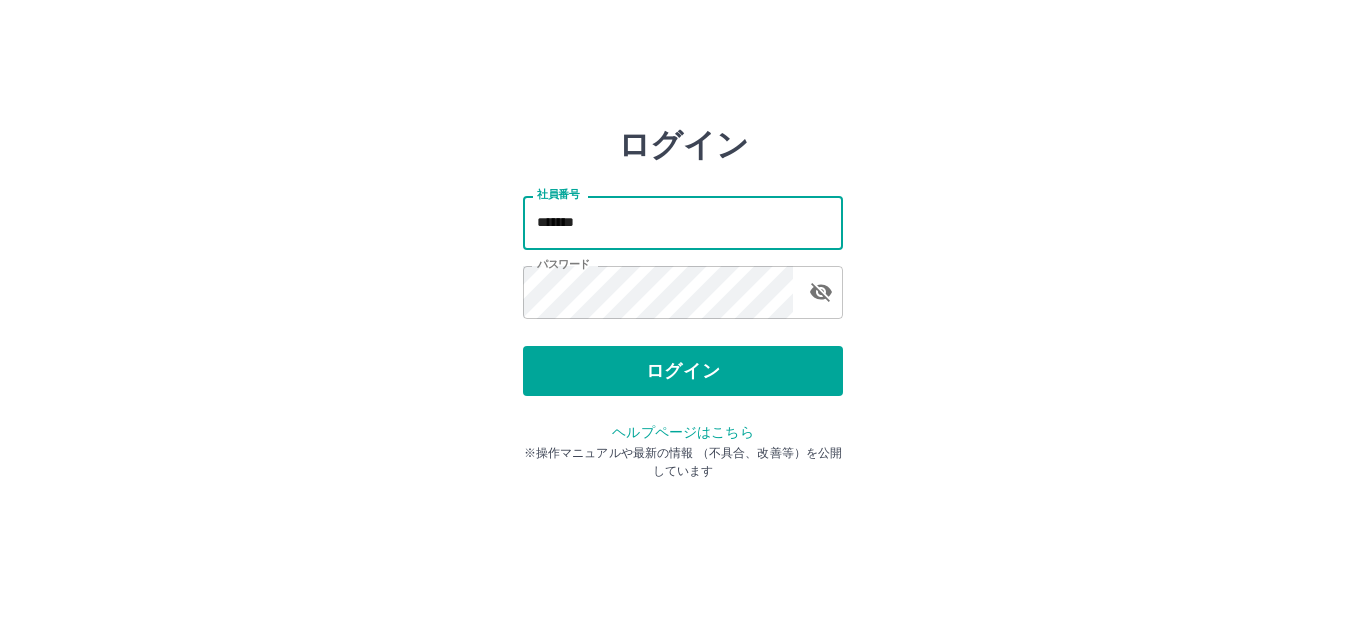 click on "*******" at bounding box center [683, 222] 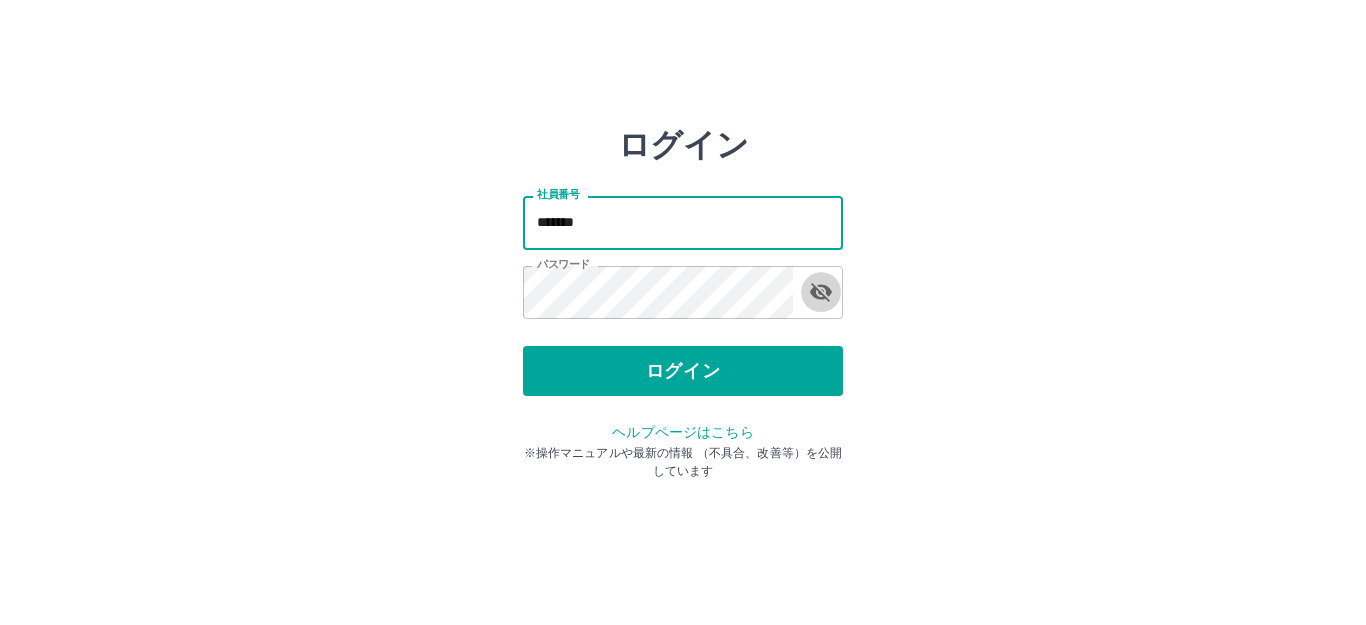 click 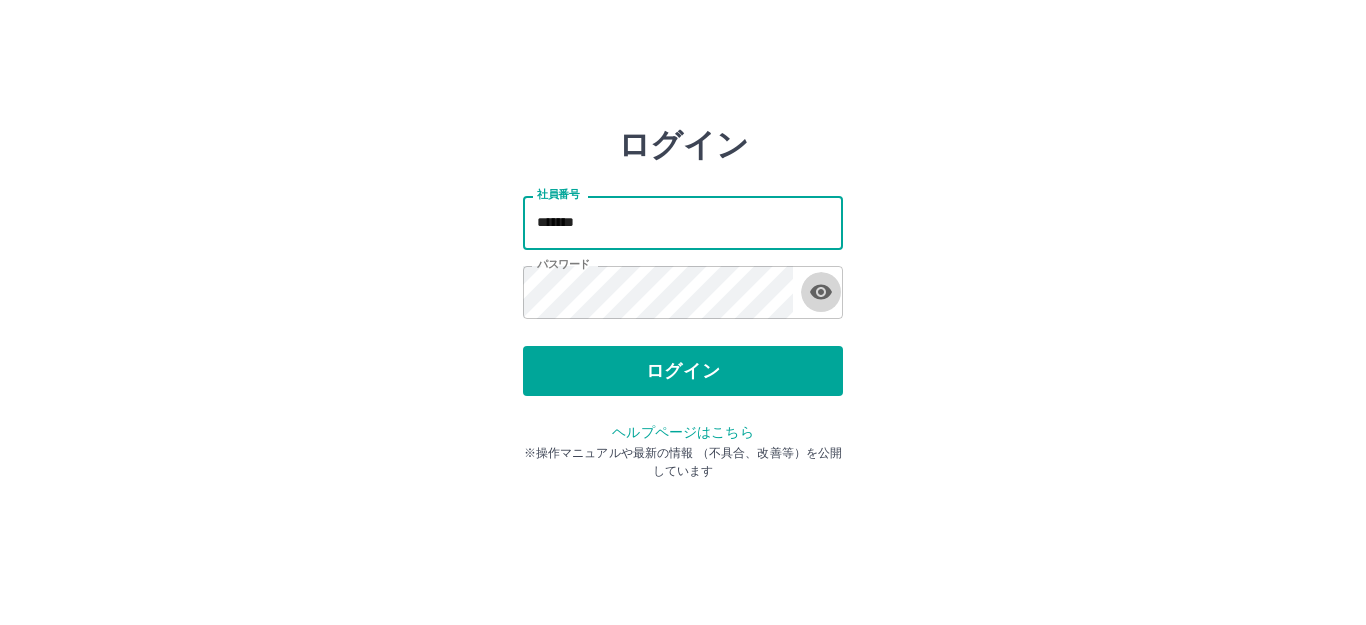 click 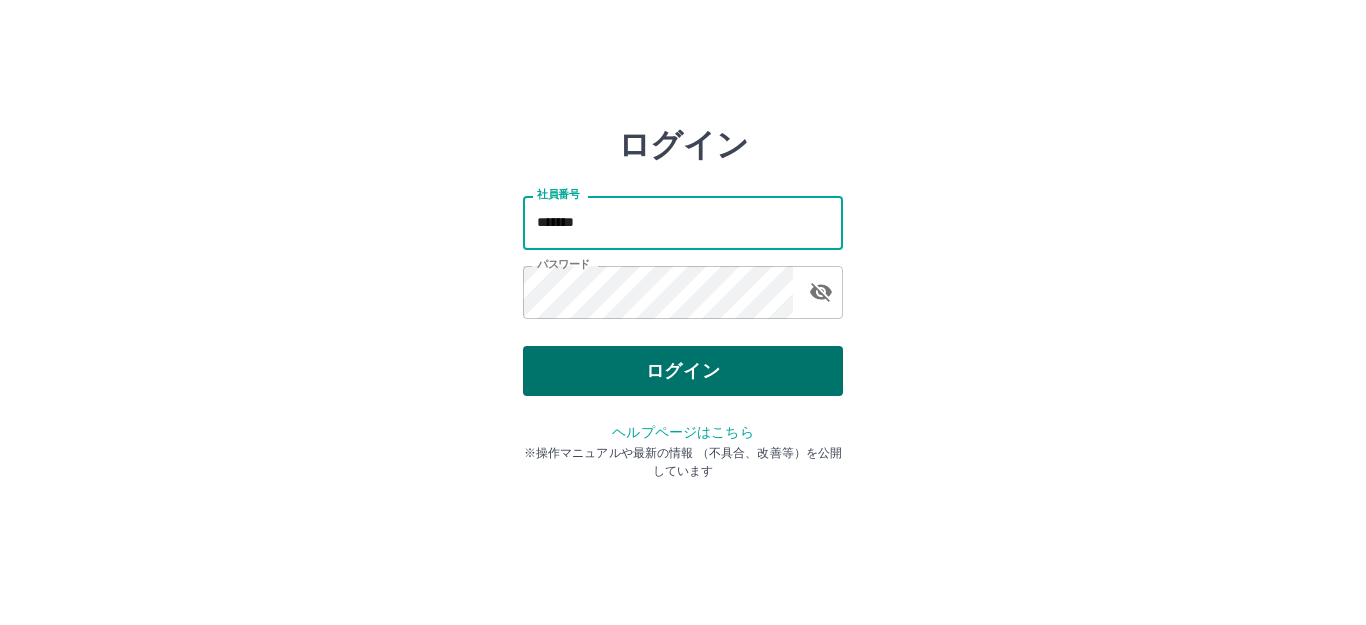 click on "ログイン" at bounding box center [683, 371] 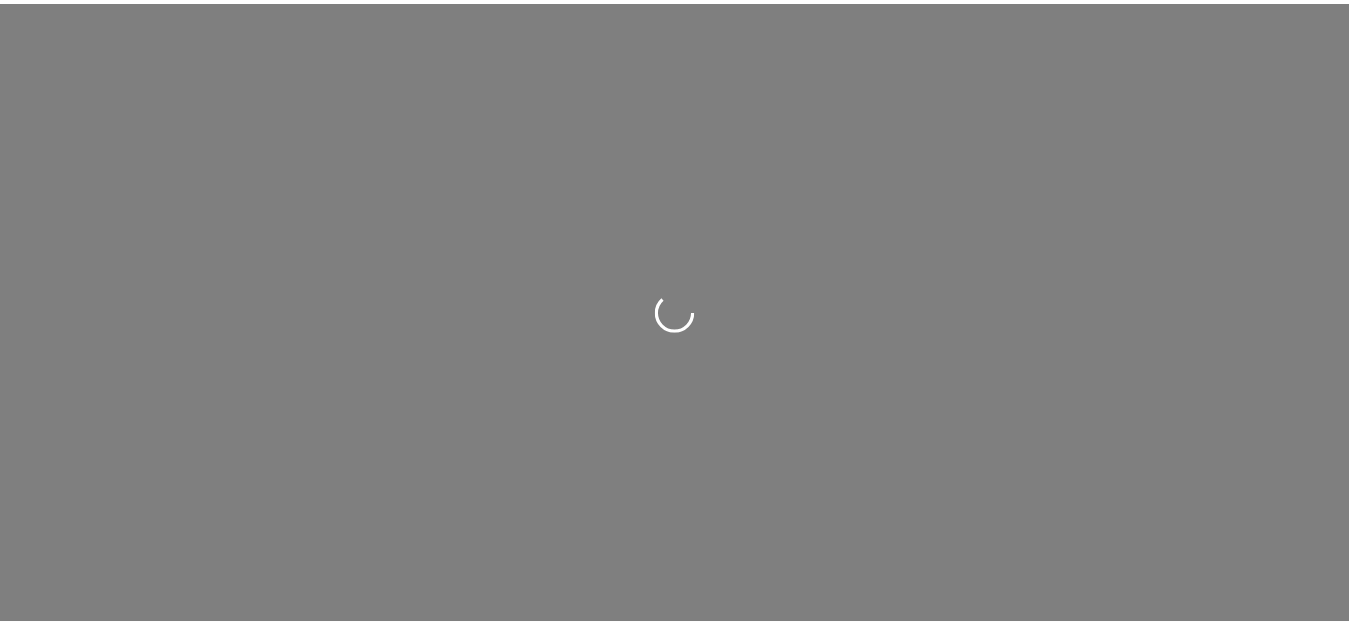 scroll, scrollTop: 0, scrollLeft: 0, axis: both 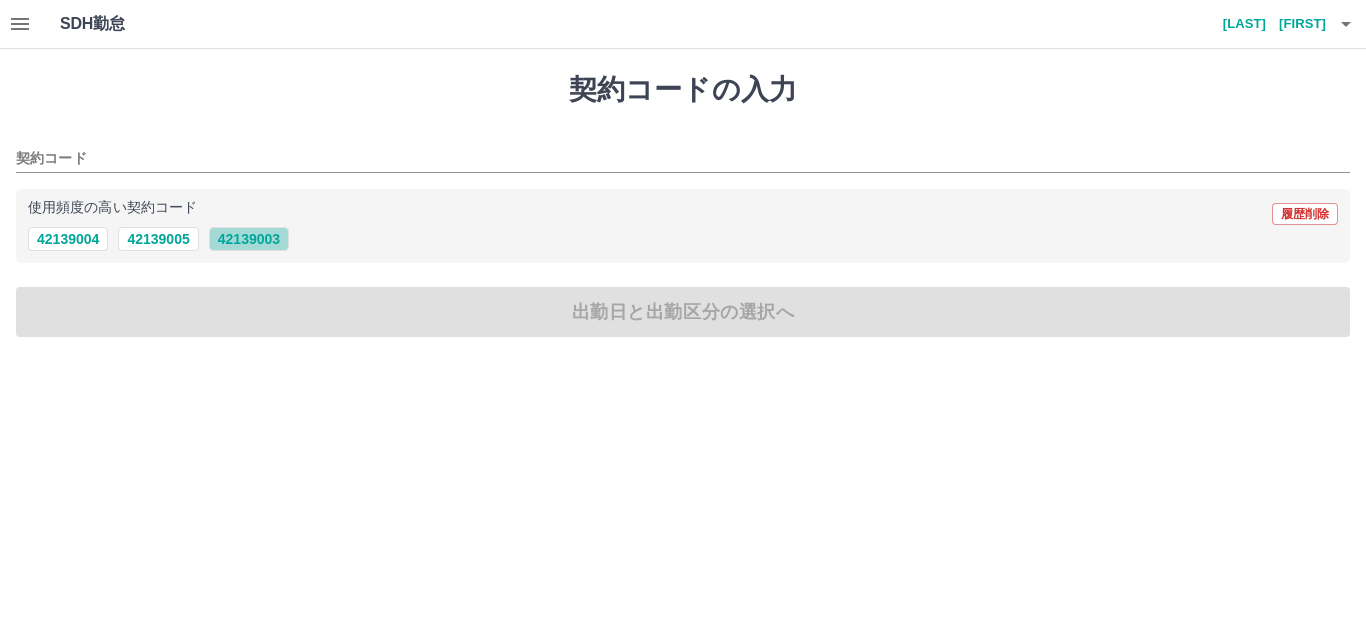click on "42139003" at bounding box center [249, 239] 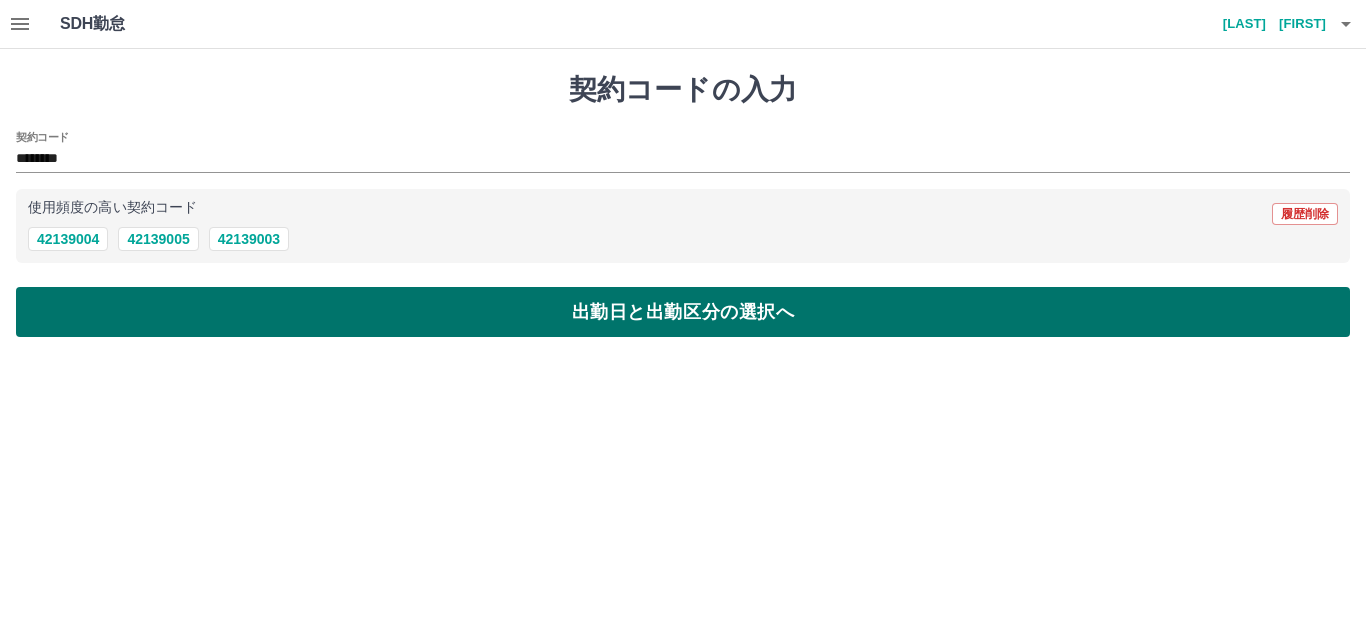 click on "出勤日と出勤区分の選択へ" at bounding box center (683, 312) 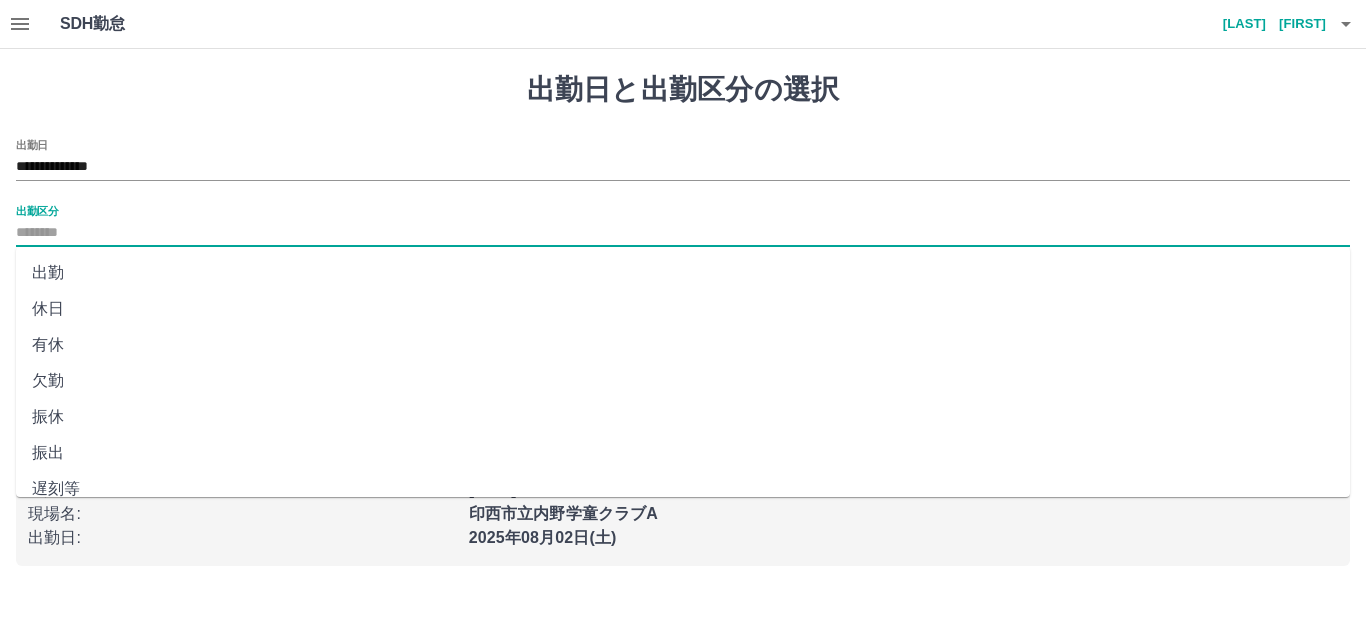 click on "出勤区分" at bounding box center [683, 233] 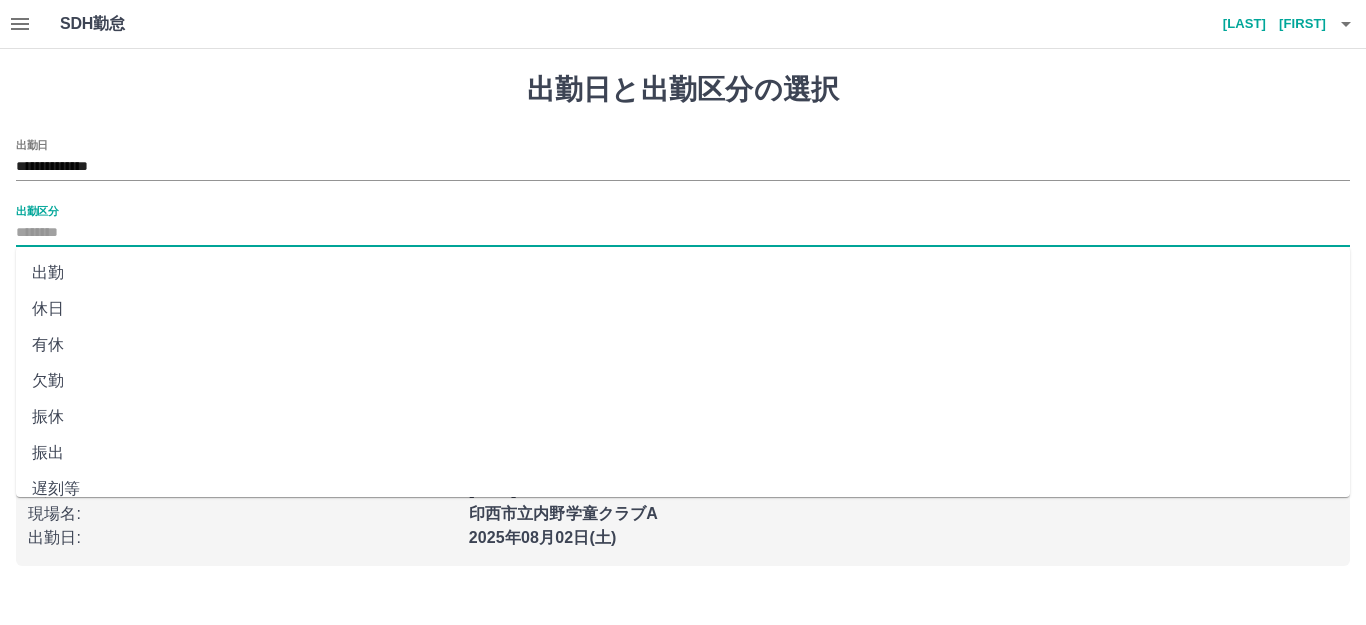click on "出勤" at bounding box center (683, 273) 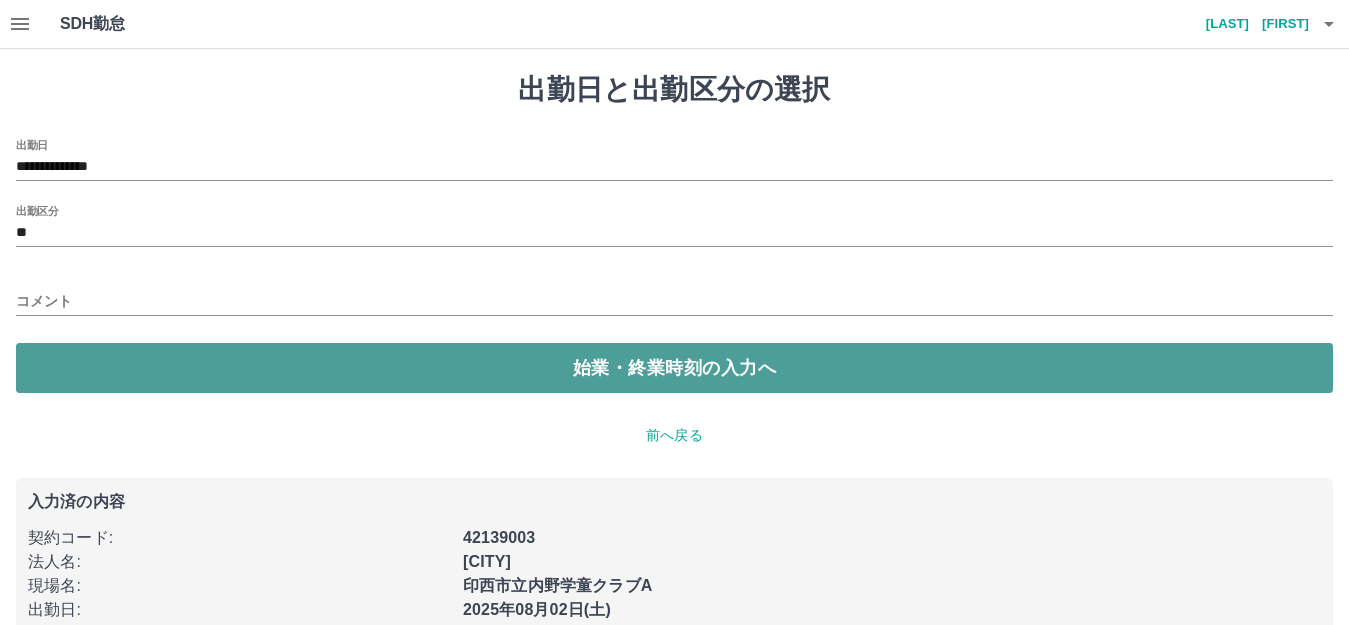 click on "始業・終業時刻の入力へ" at bounding box center (674, 368) 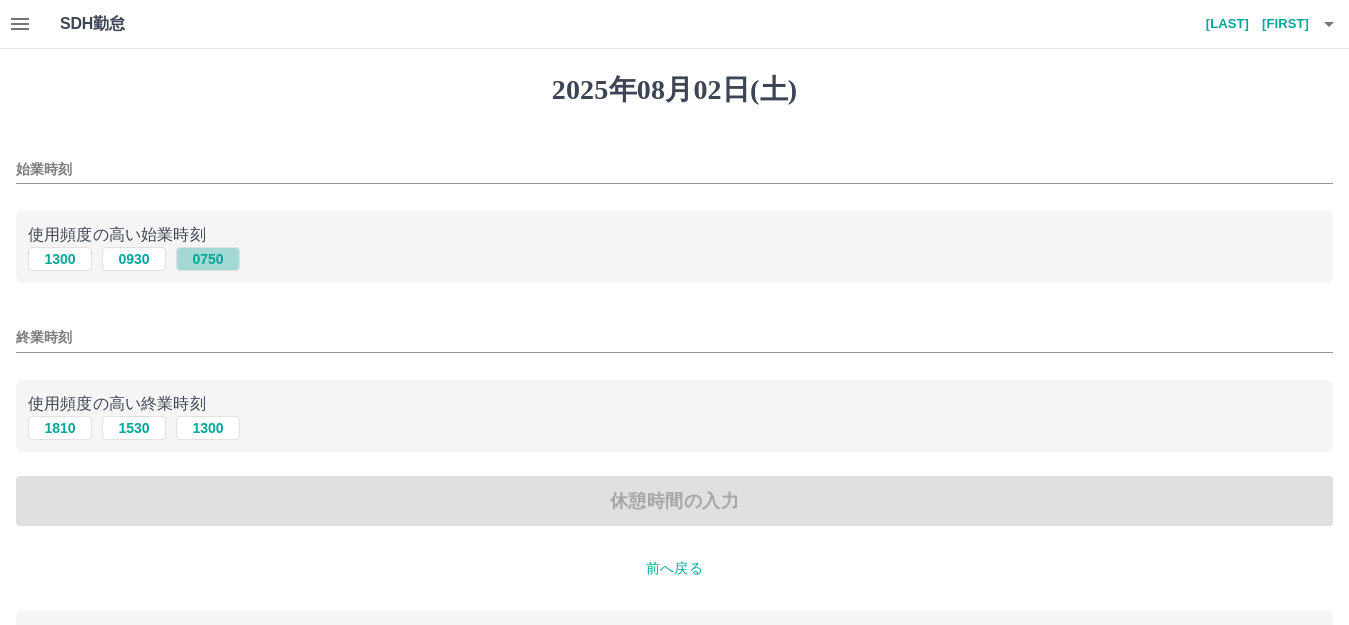 click on "0750" at bounding box center [208, 259] 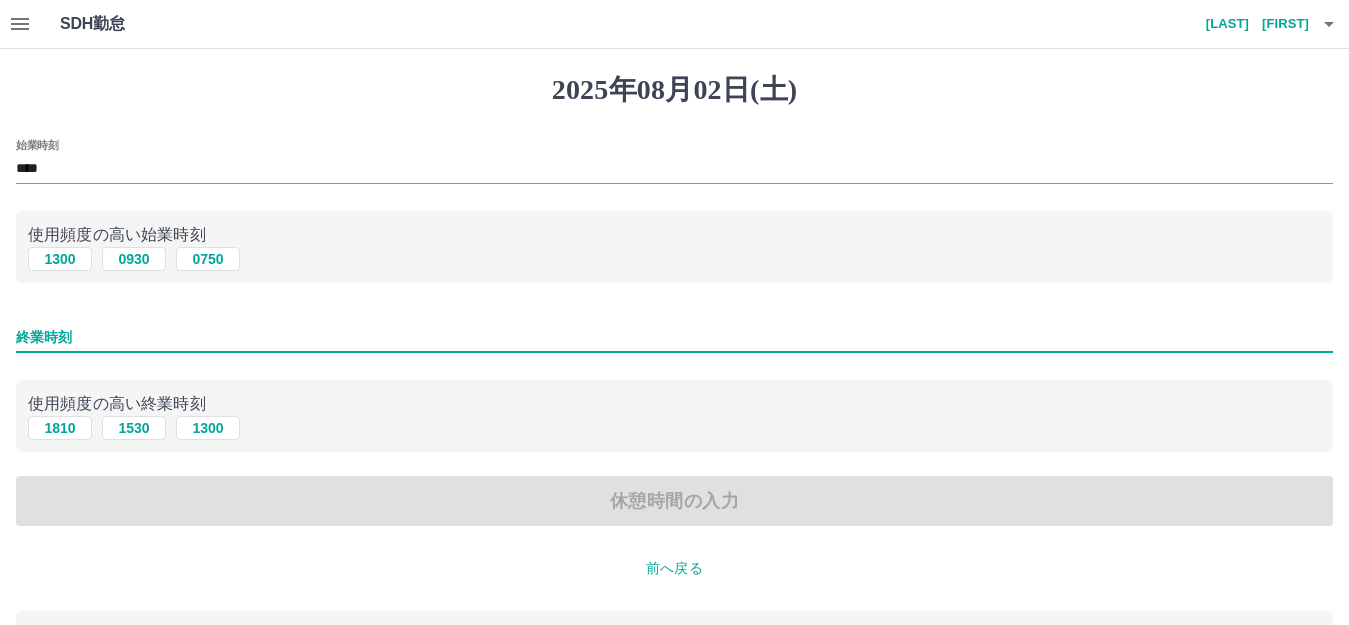 click on "終業時刻" at bounding box center [674, 337] 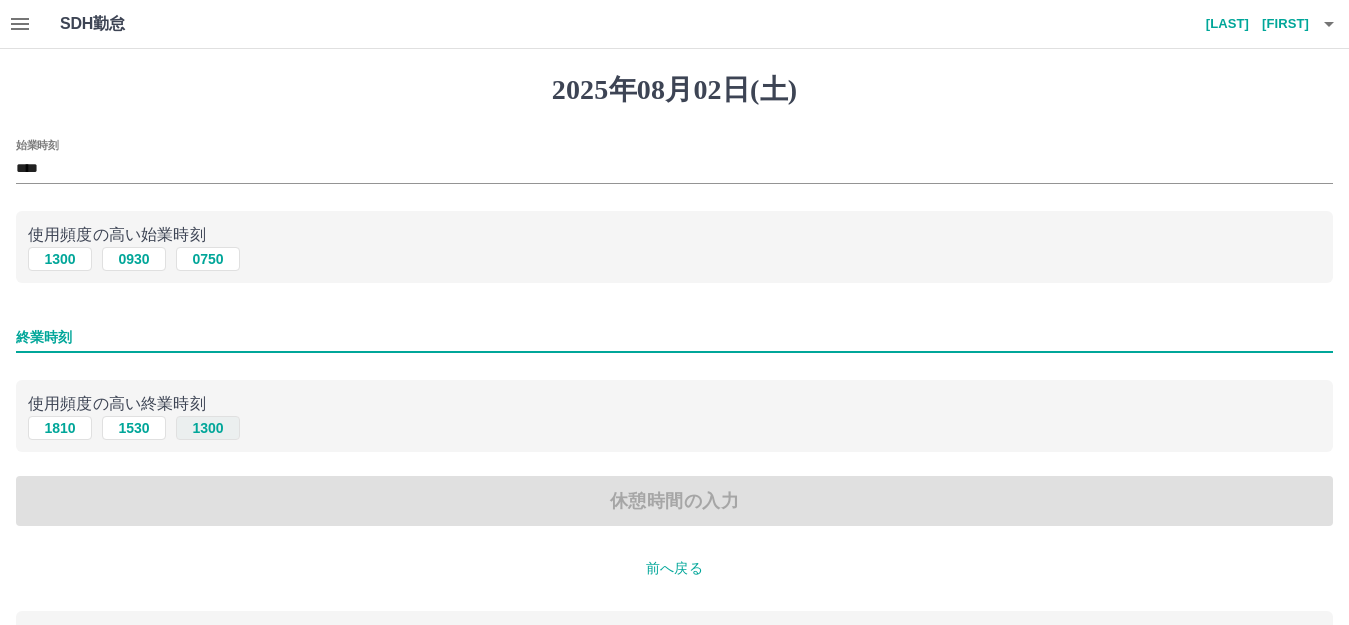 click on "1300" at bounding box center [208, 428] 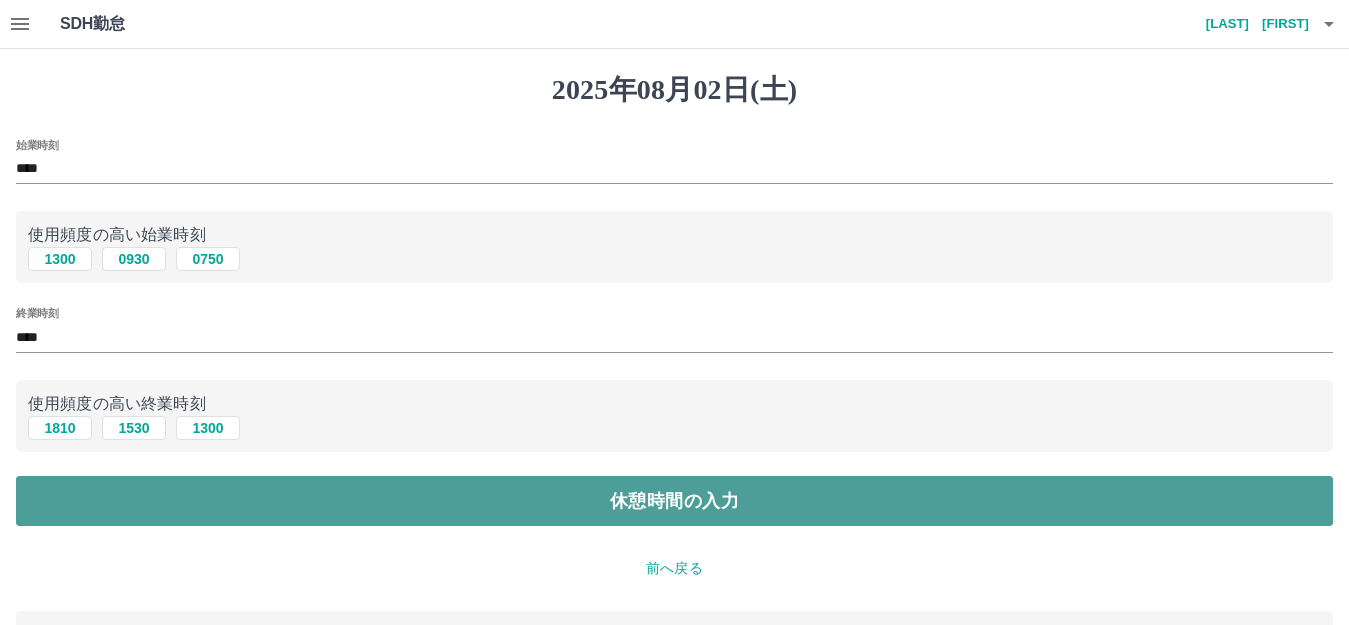 click on "休憩時間の入力" at bounding box center (674, 501) 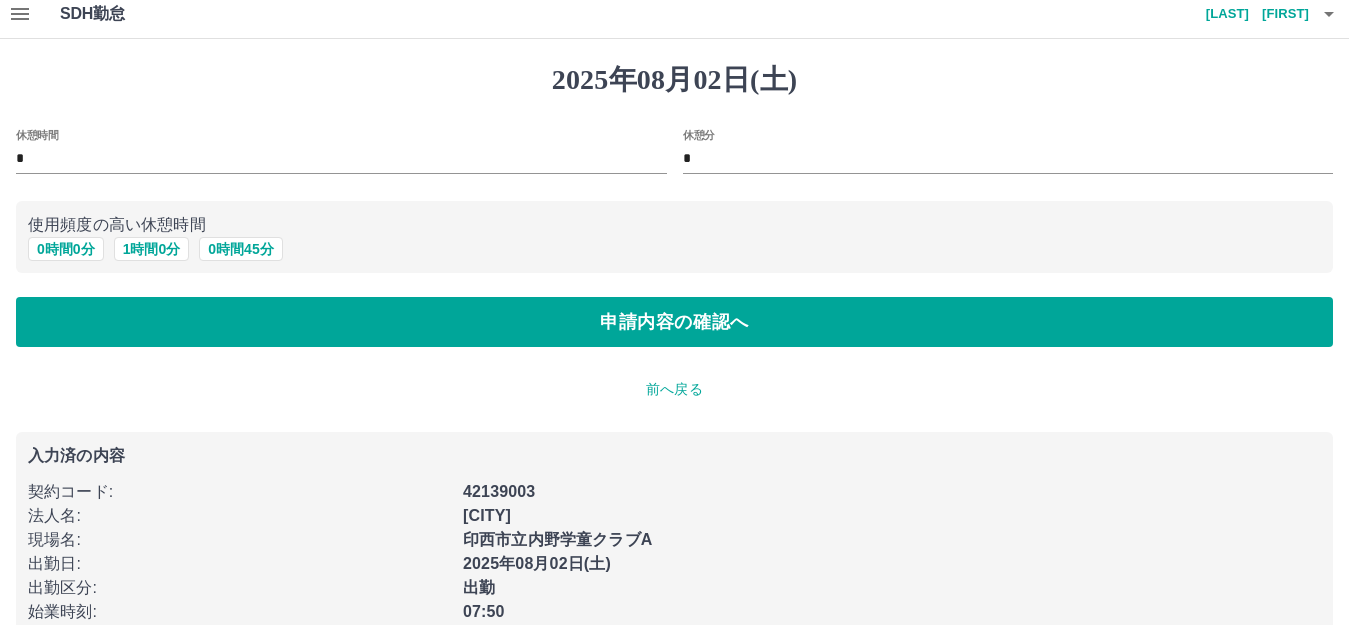 scroll, scrollTop: 74, scrollLeft: 0, axis: vertical 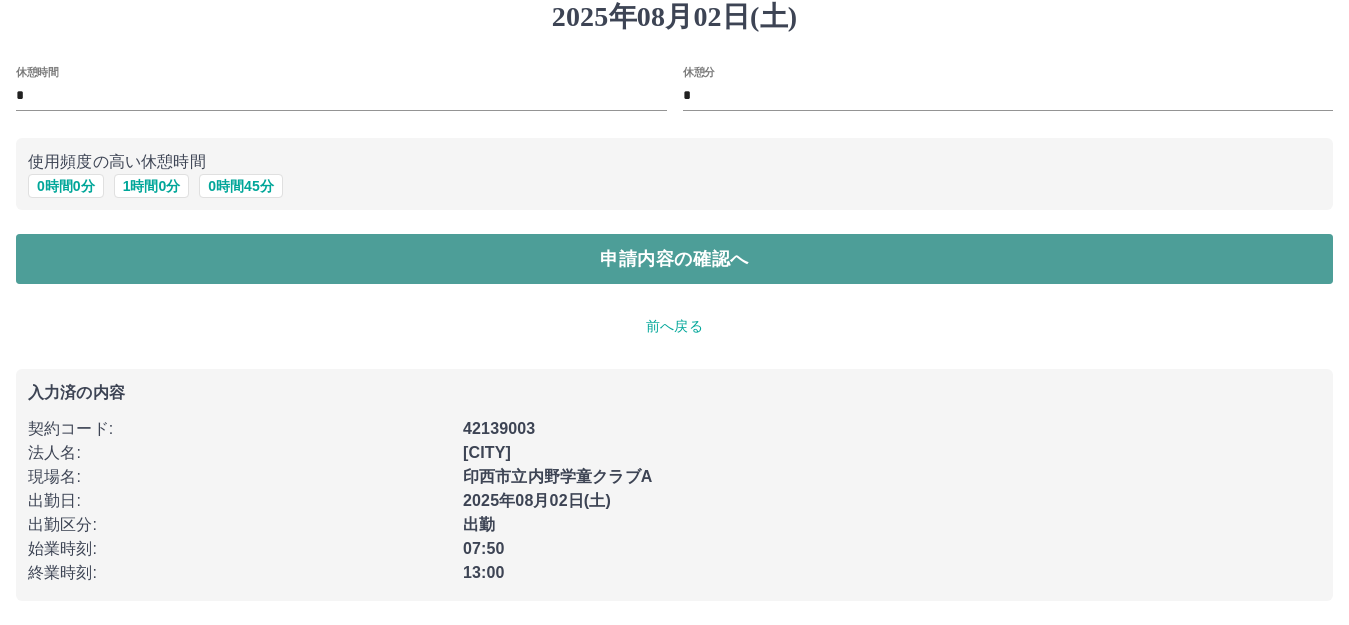 click on "申請内容の確認へ" at bounding box center [674, 259] 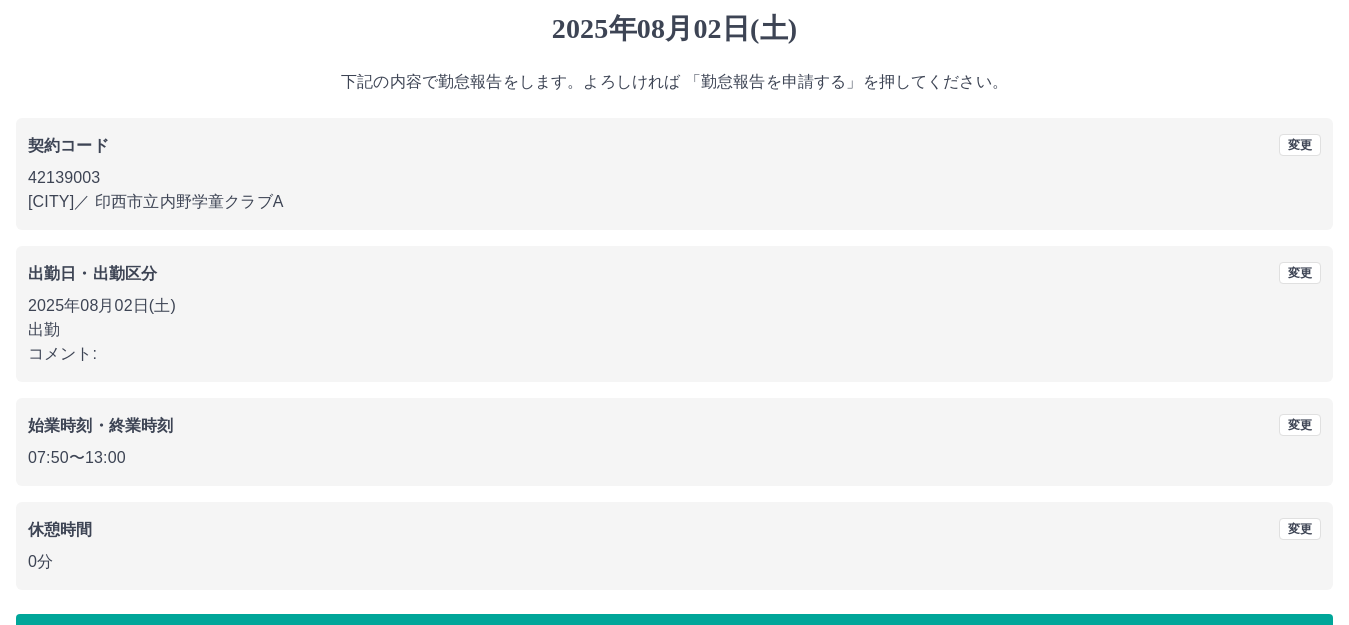 scroll, scrollTop: 124, scrollLeft: 0, axis: vertical 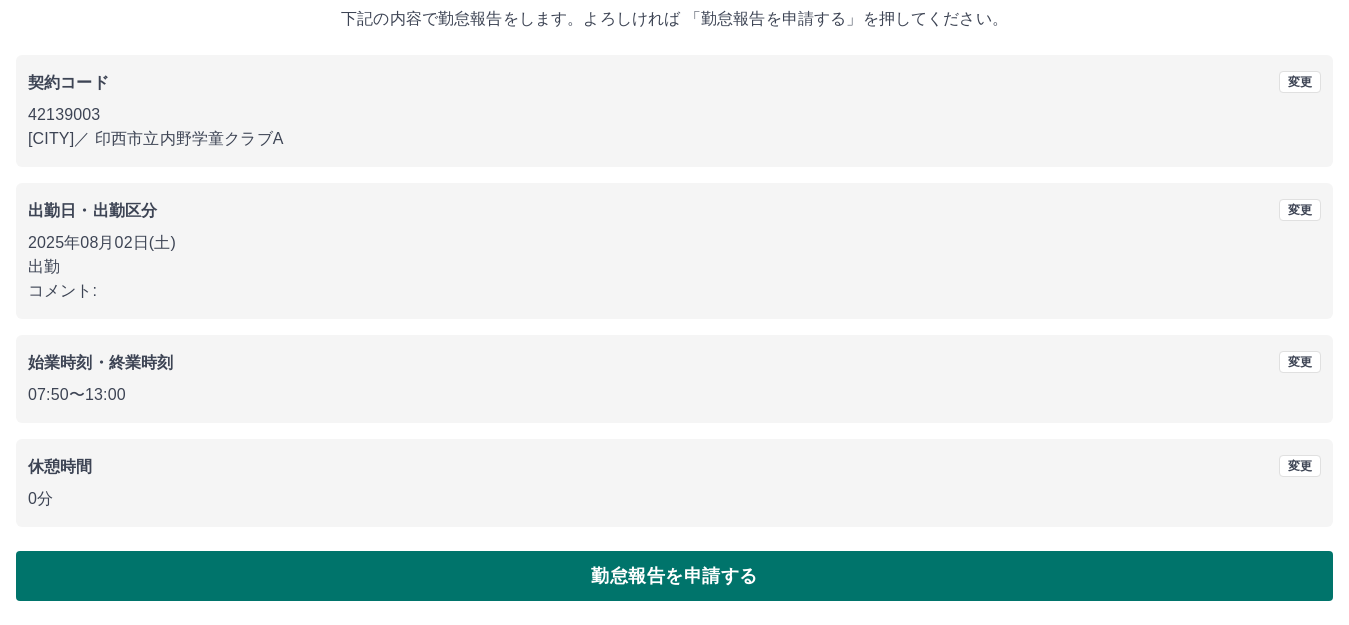 click on "勤怠報告を申請する" at bounding box center [674, 576] 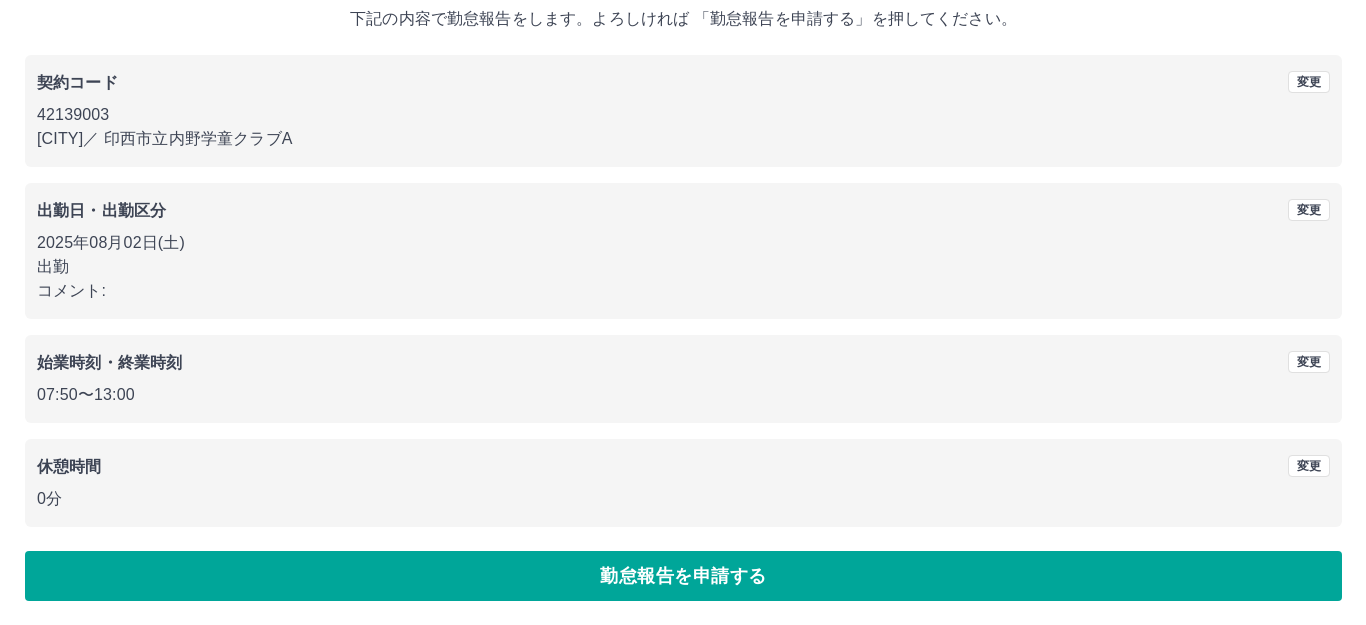 scroll, scrollTop: 0, scrollLeft: 0, axis: both 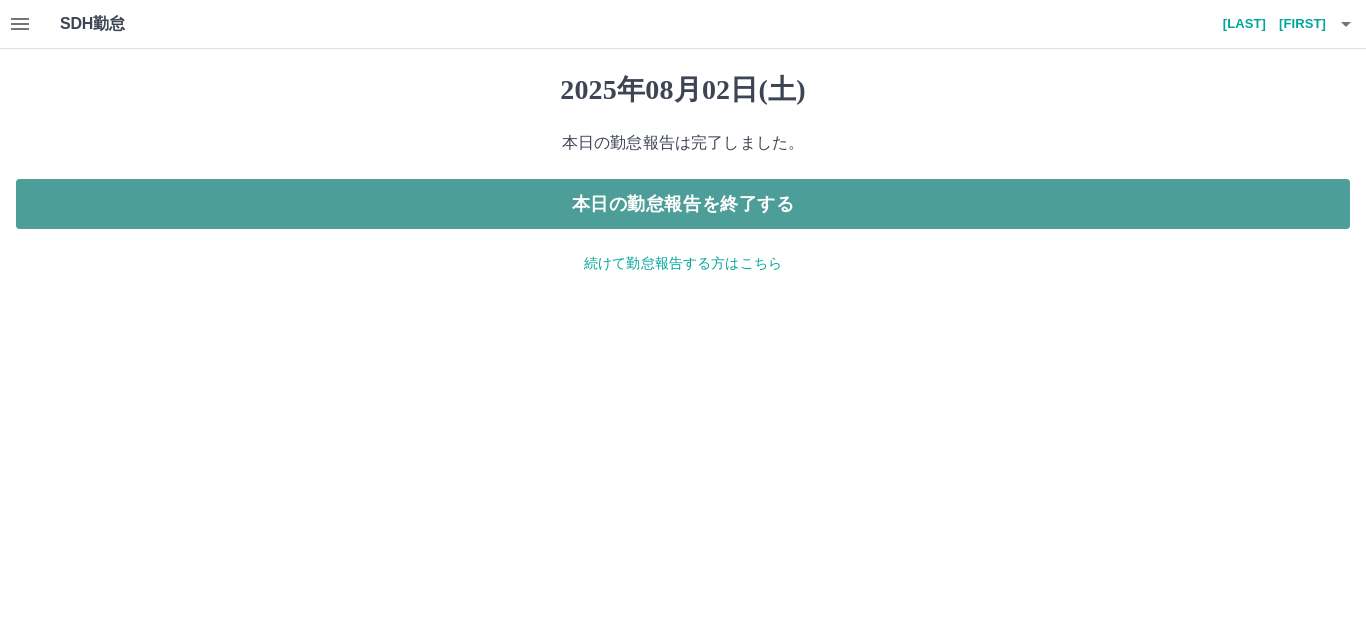 click on "本日の勤怠報告を終了する" at bounding box center [683, 204] 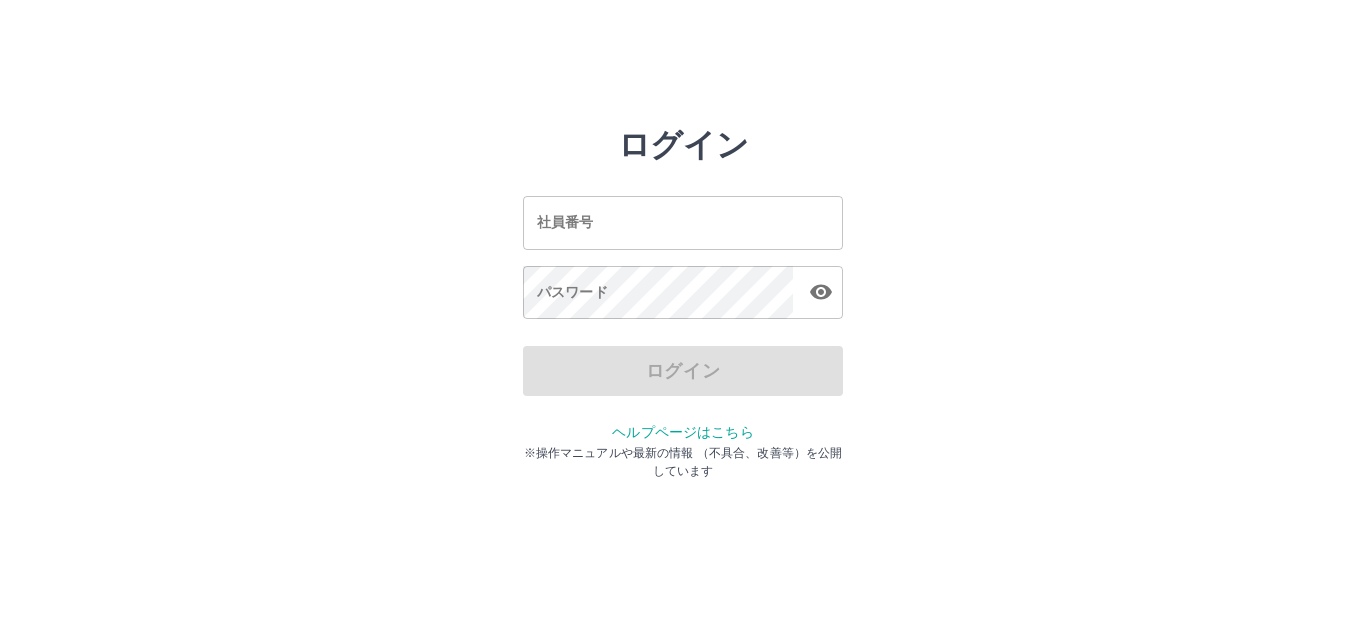 scroll, scrollTop: 0, scrollLeft: 0, axis: both 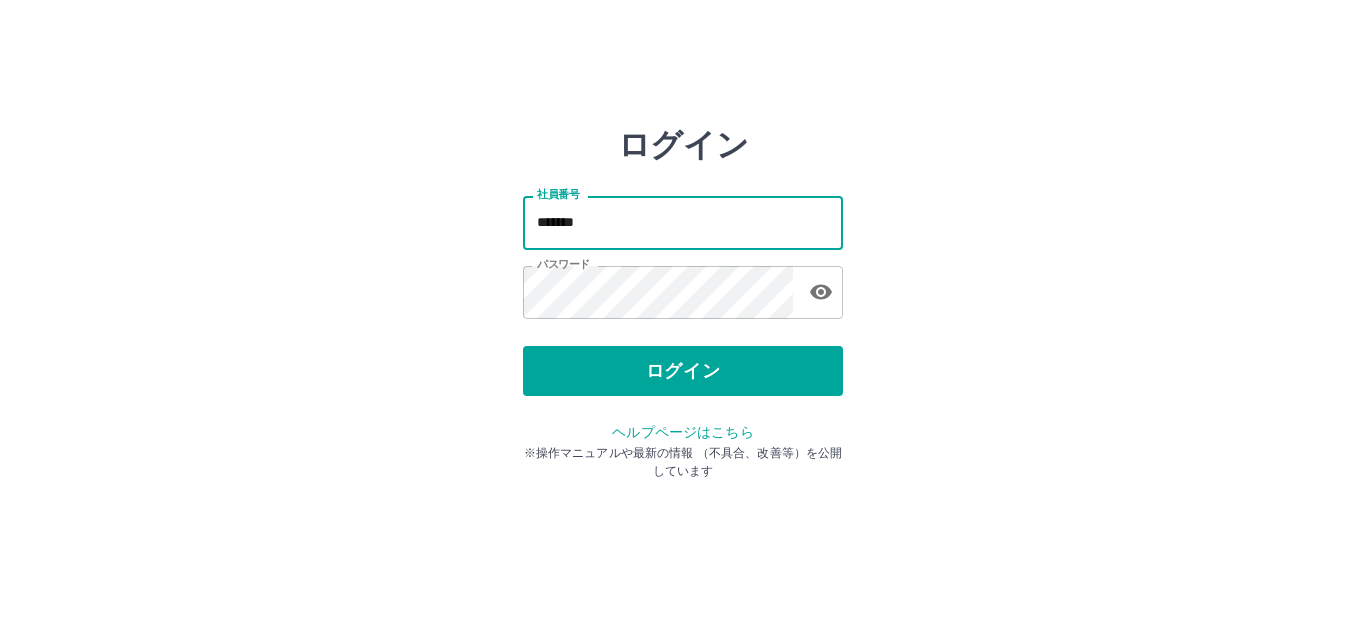 click on "*******" at bounding box center [683, 222] 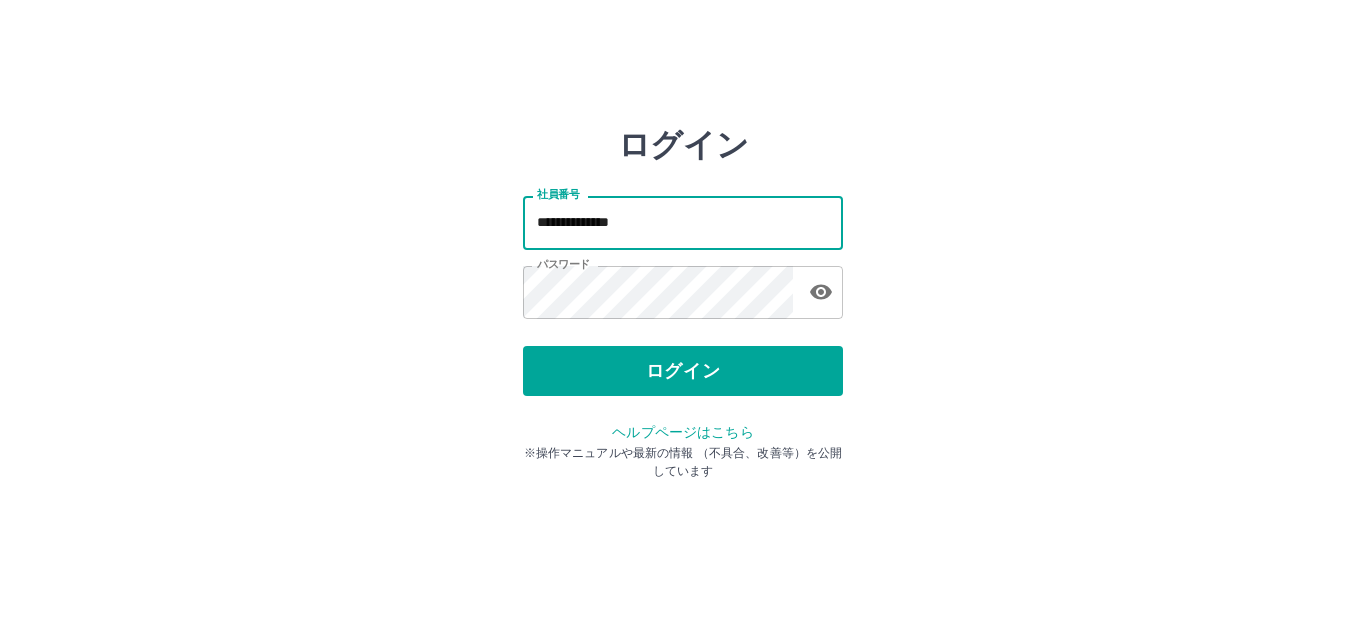 click on "**********" at bounding box center (683, 222) 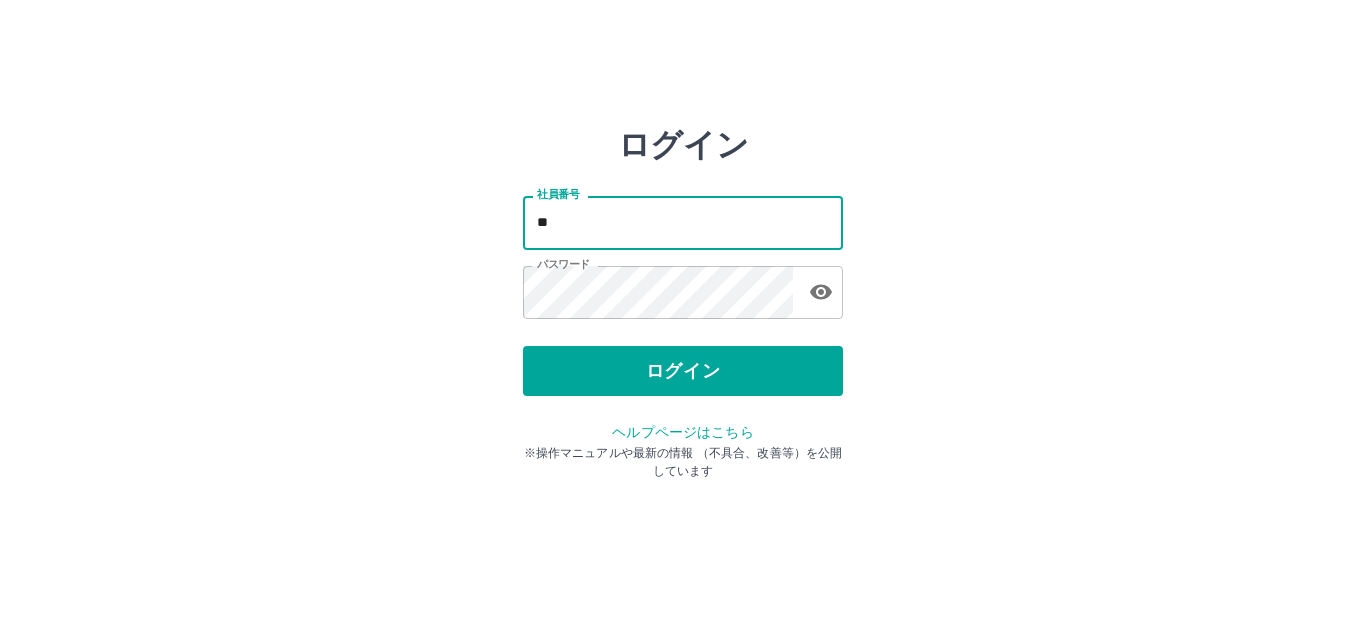 type on "*" 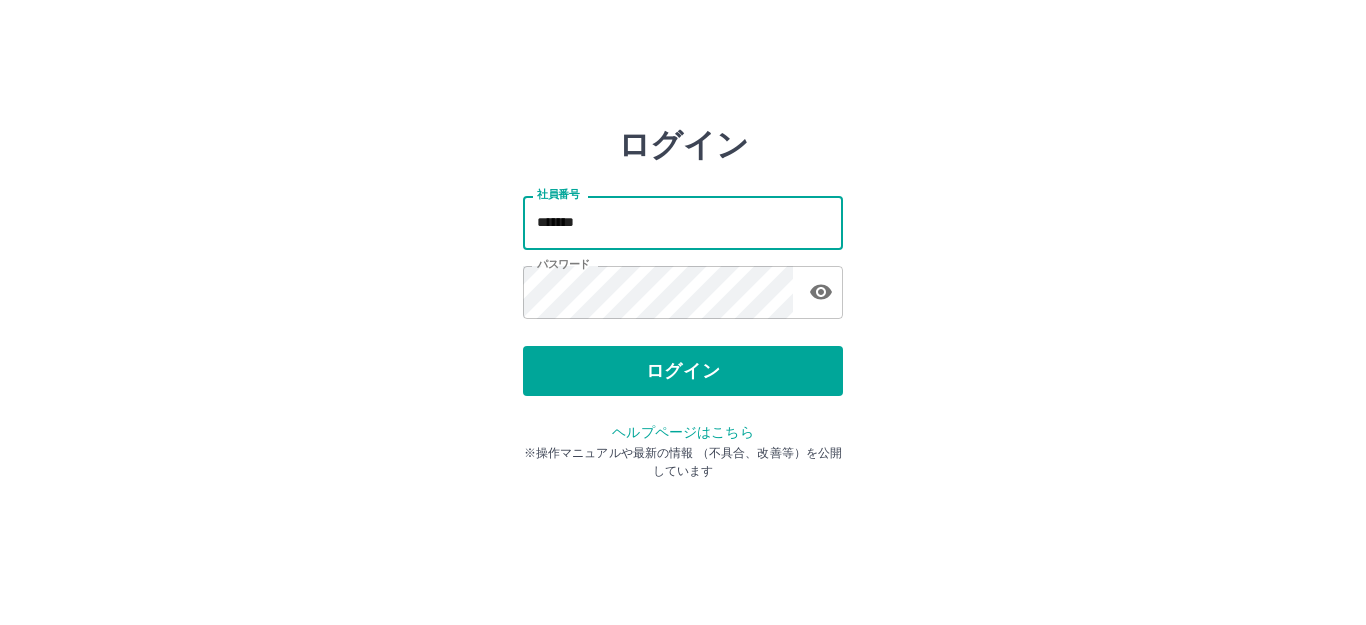 click 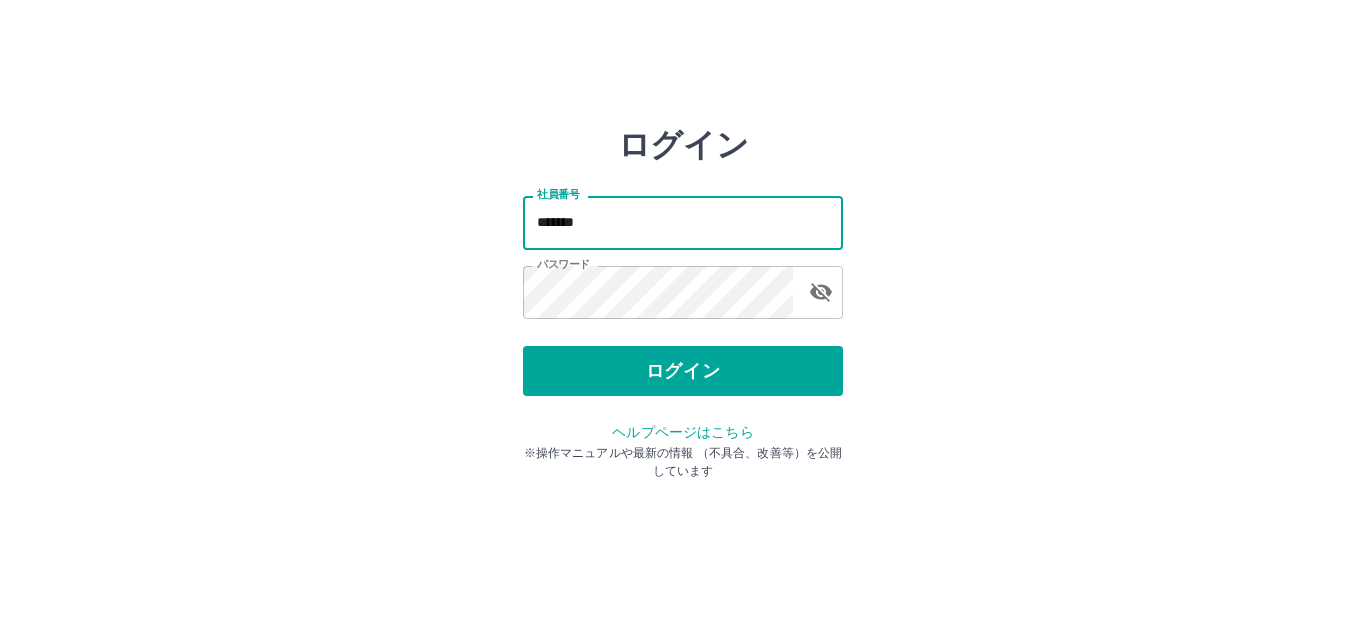 type on "*******" 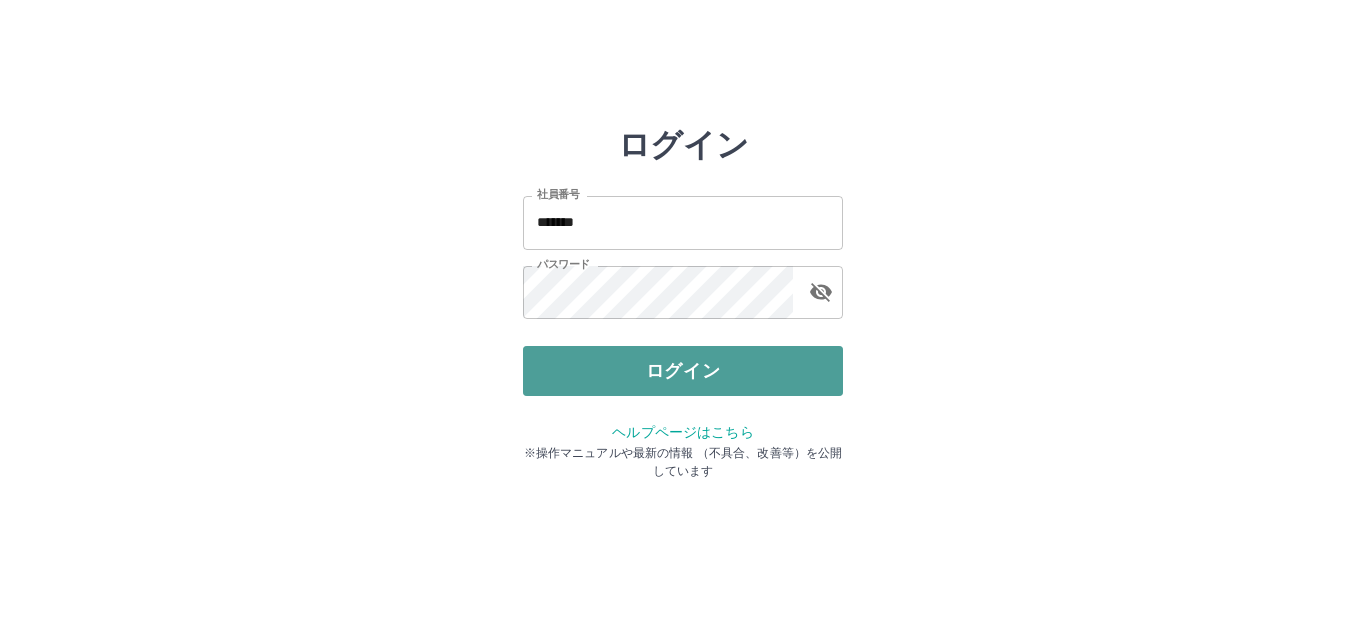 click on "ログイン" at bounding box center [683, 371] 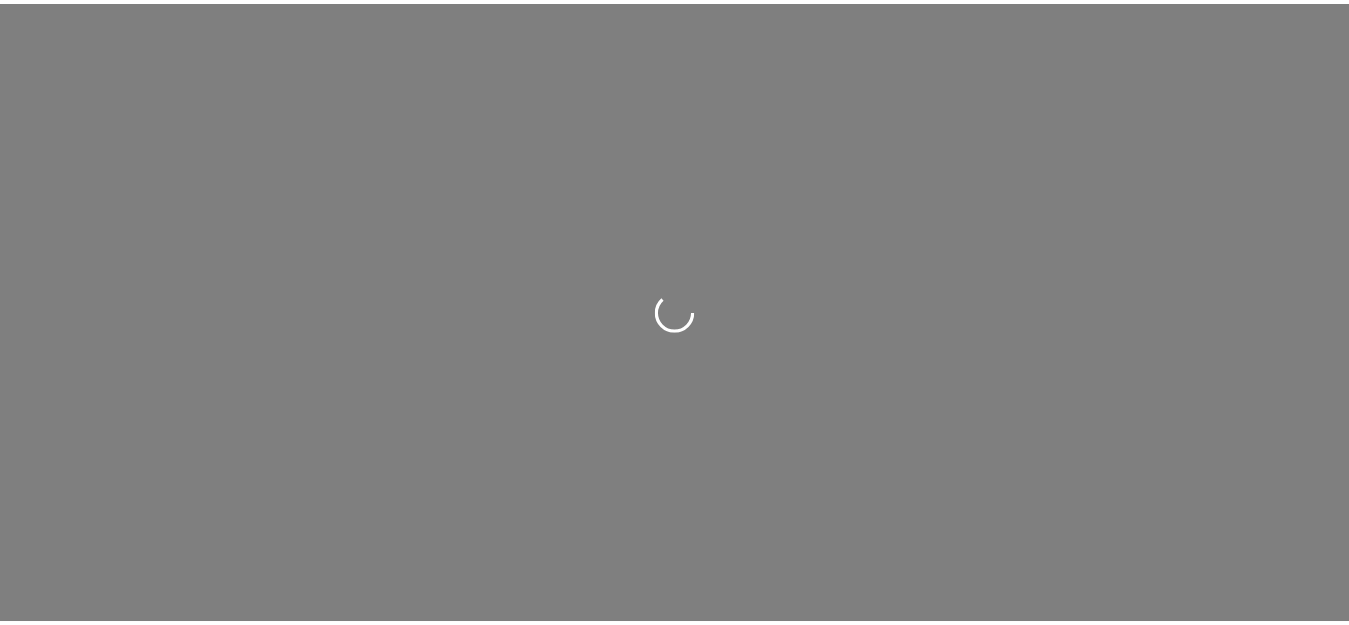 scroll, scrollTop: 0, scrollLeft: 0, axis: both 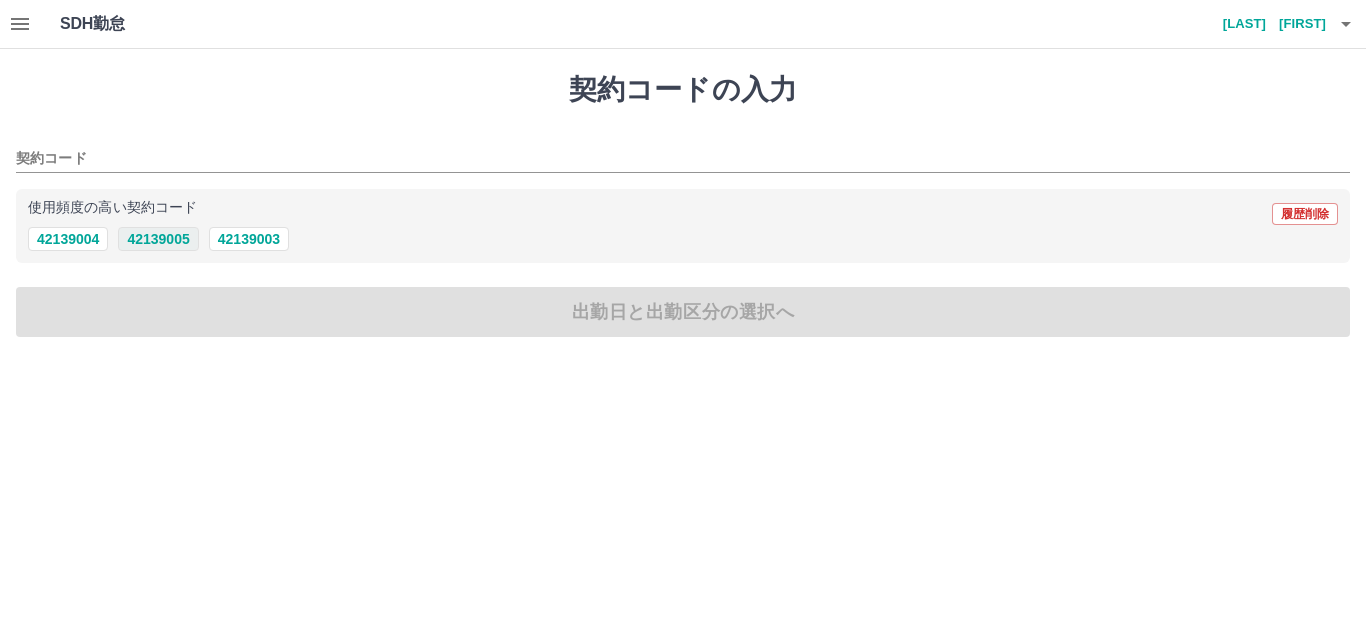 click on "42139005" at bounding box center [158, 239] 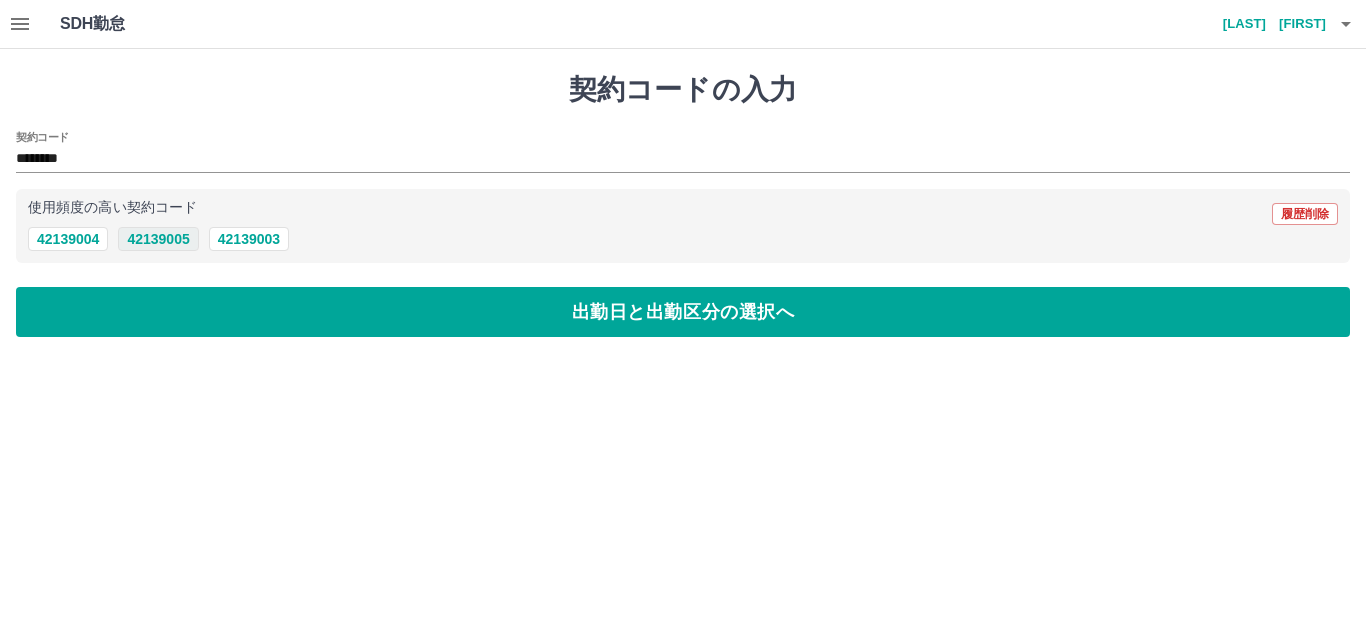 type on "********" 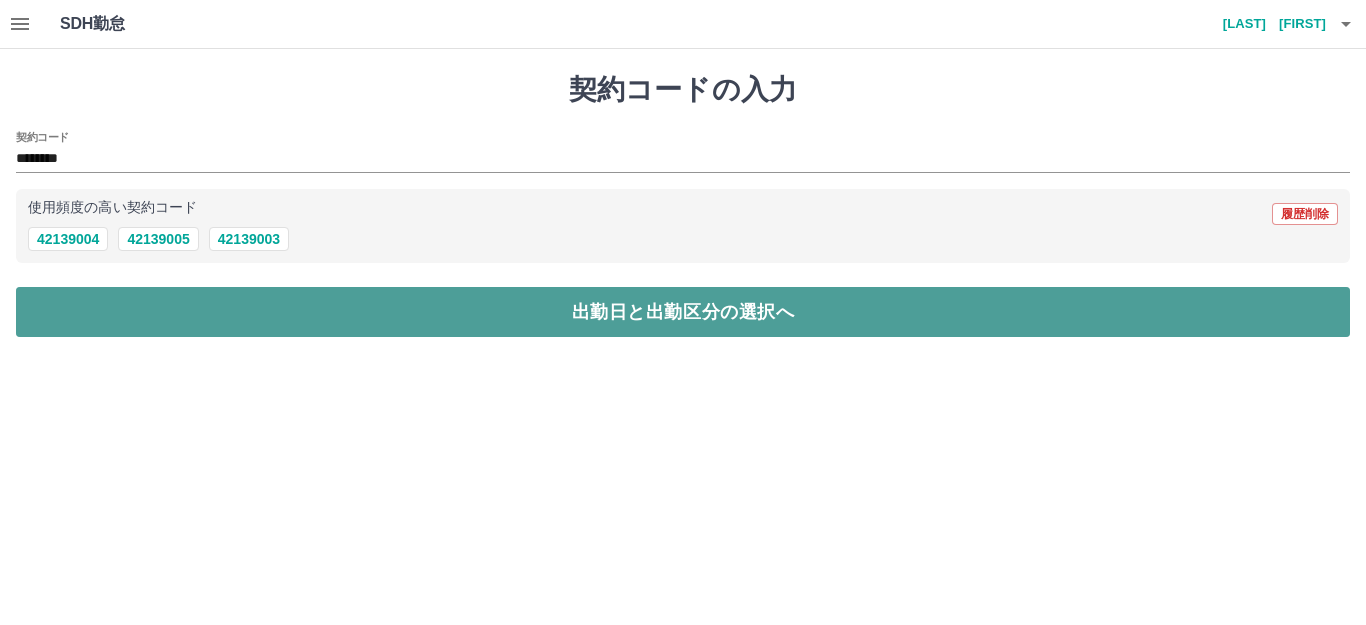 click on "出勤日と出勤区分の選択へ" at bounding box center (683, 312) 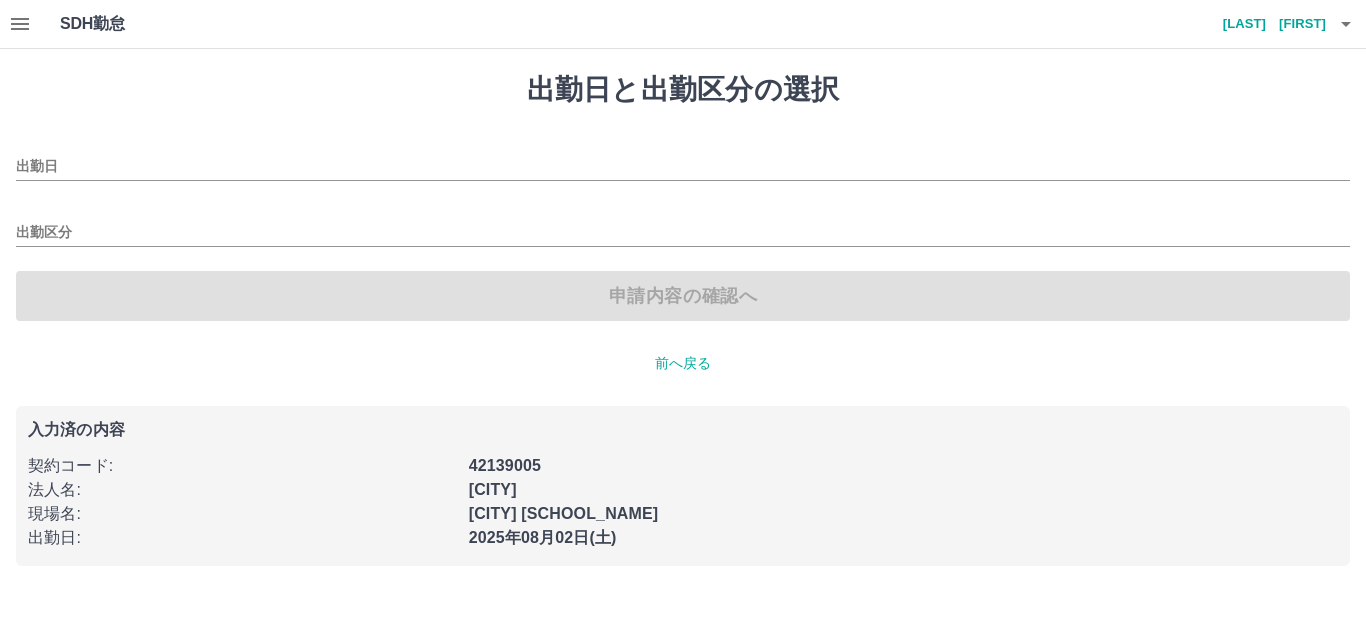 type on "**********" 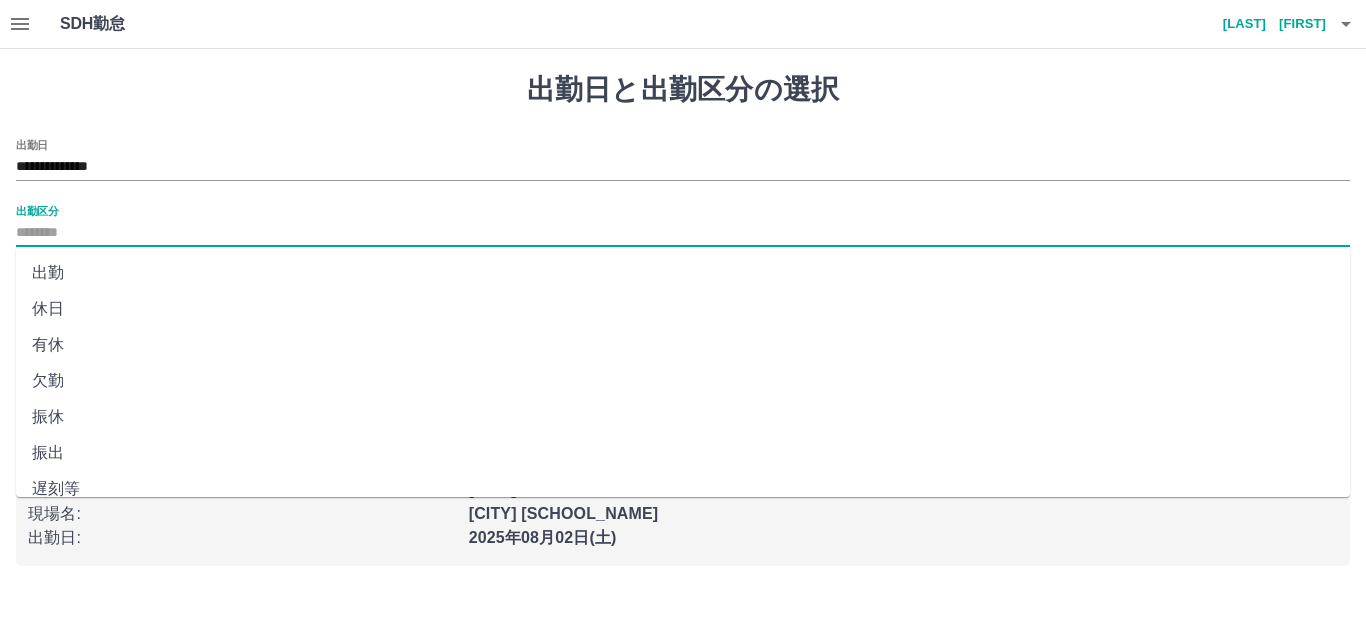 click on "出勤区分" at bounding box center [683, 233] 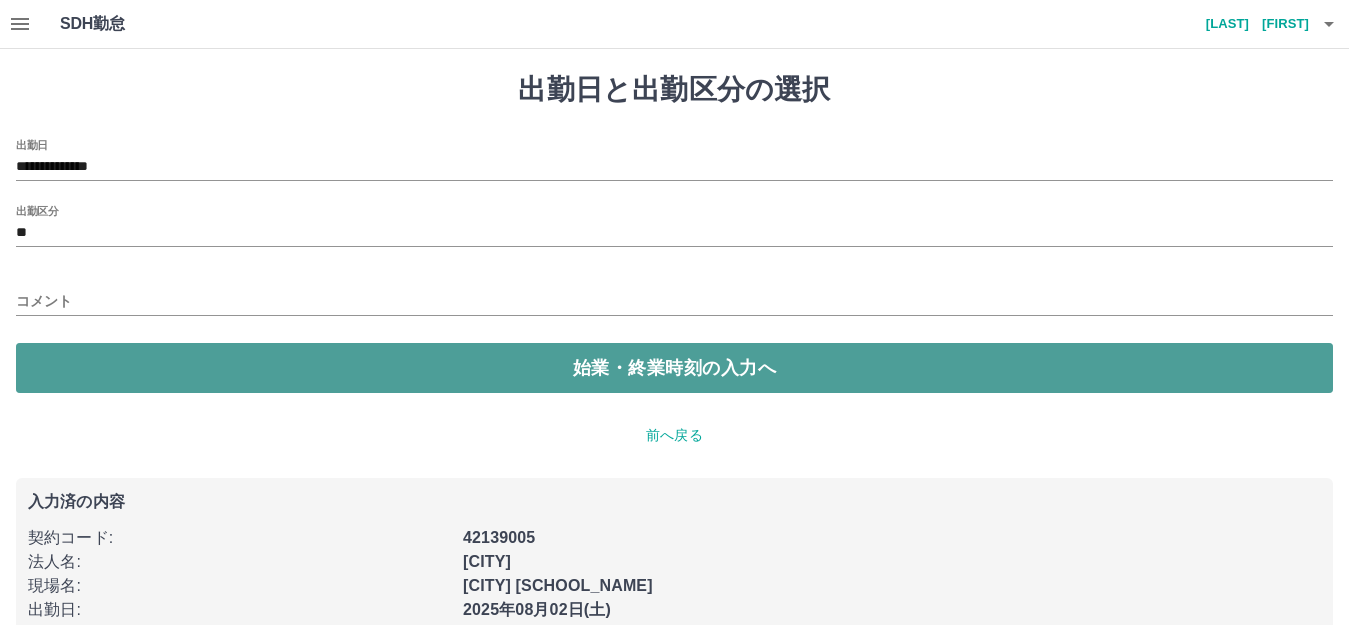 click on "始業・終業時刻の入力へ" at bounding box center (674, 368) 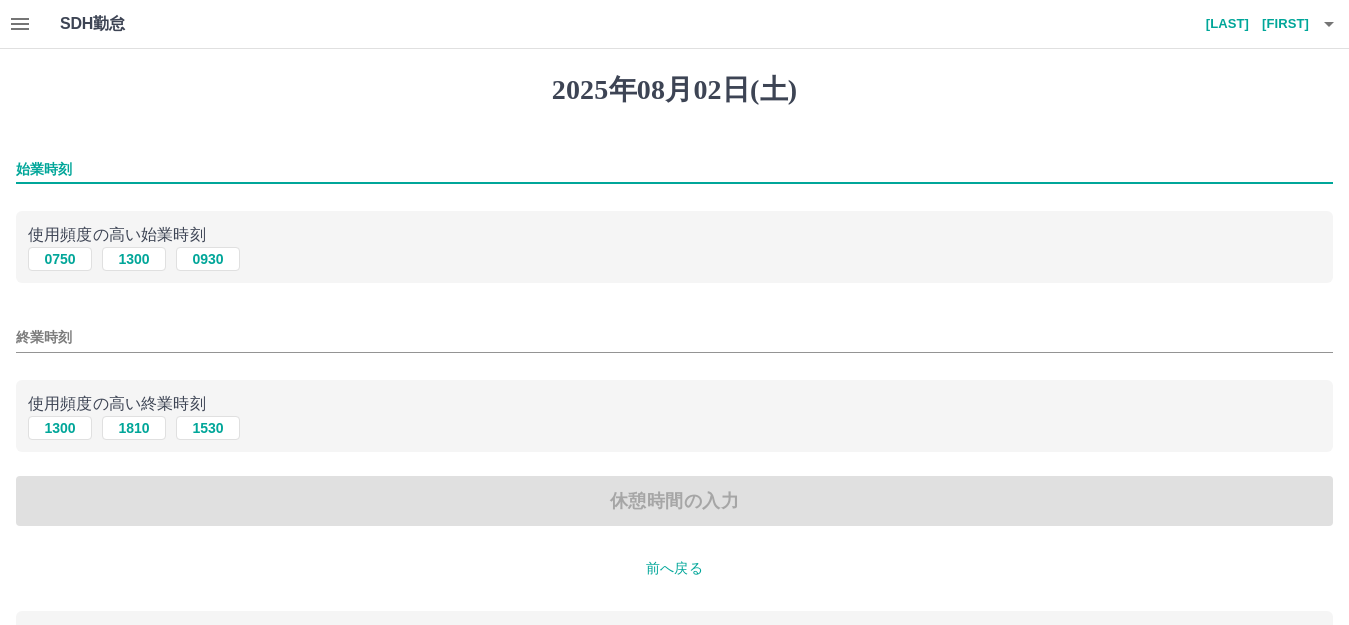 click on "始業時刻" at bounding box center (674, 169) 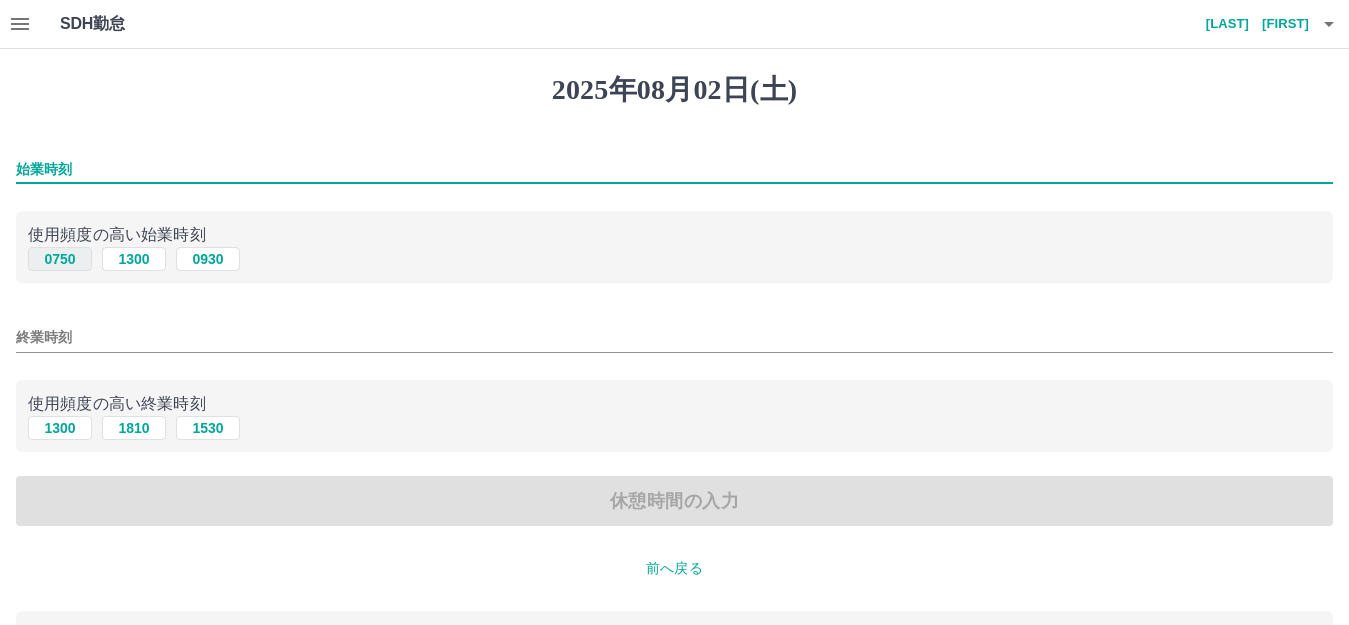 click on "0750" at bounding box center (60, 259) 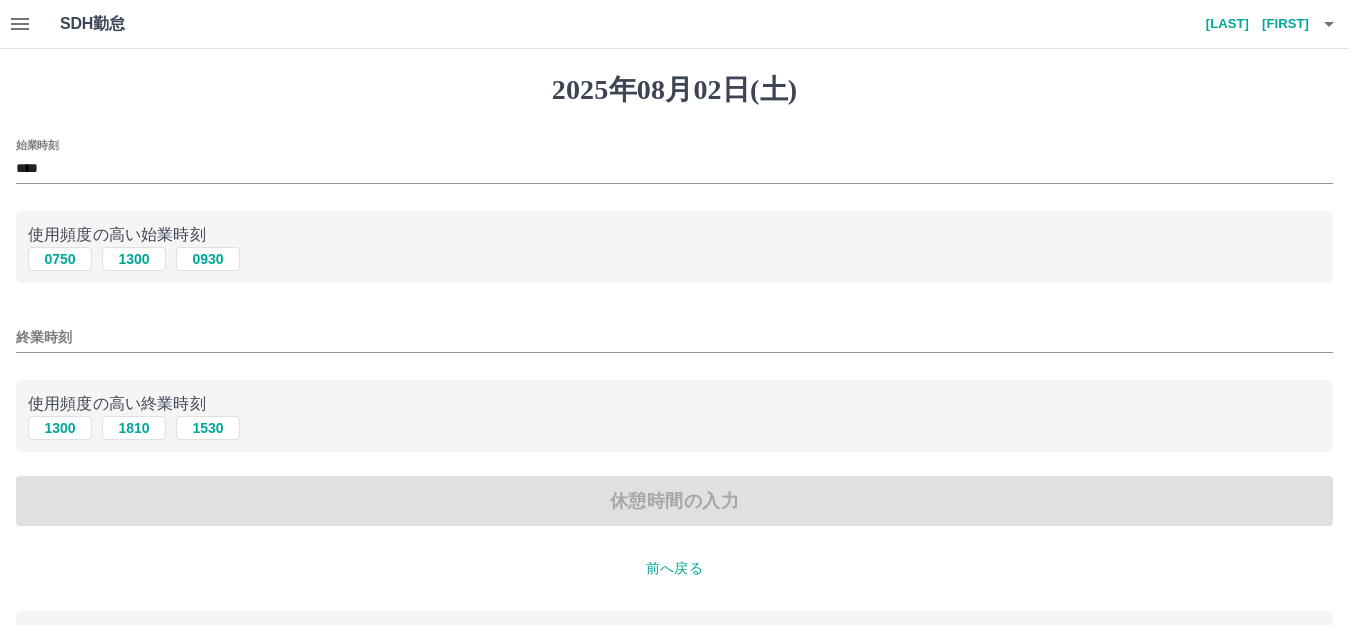click on "終業時刻" at bounding box center (674, 337) 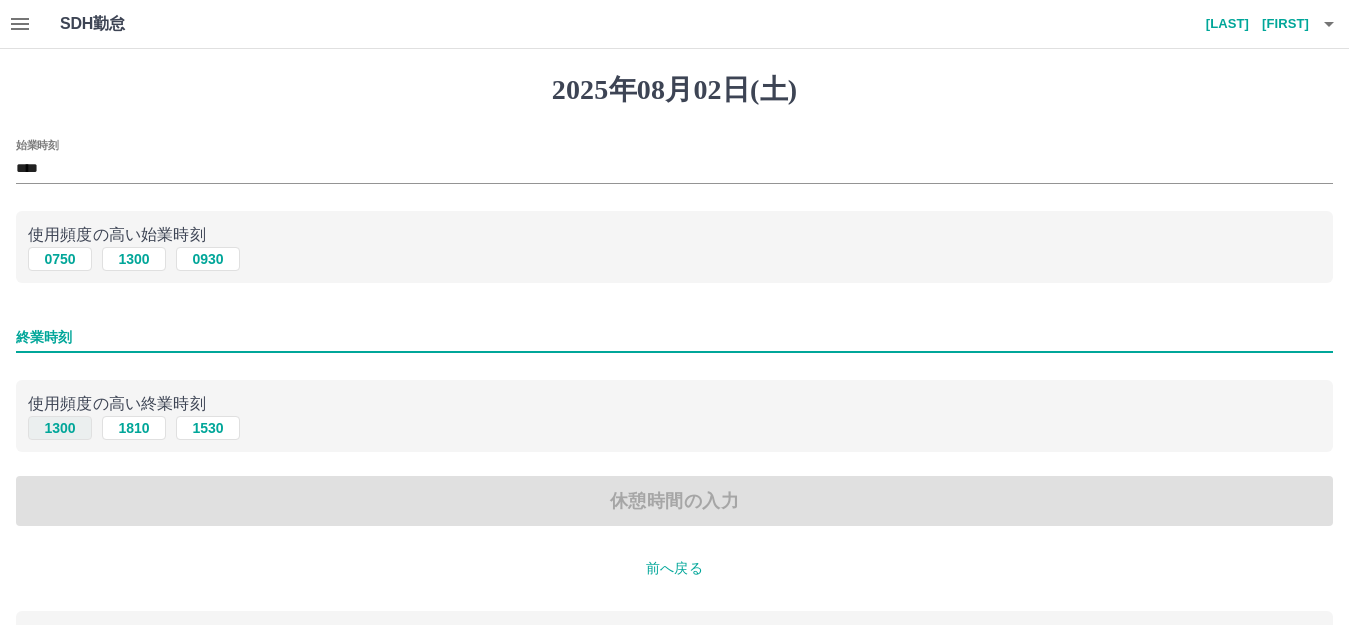 click on "1300" at bounding box center (60, 428) 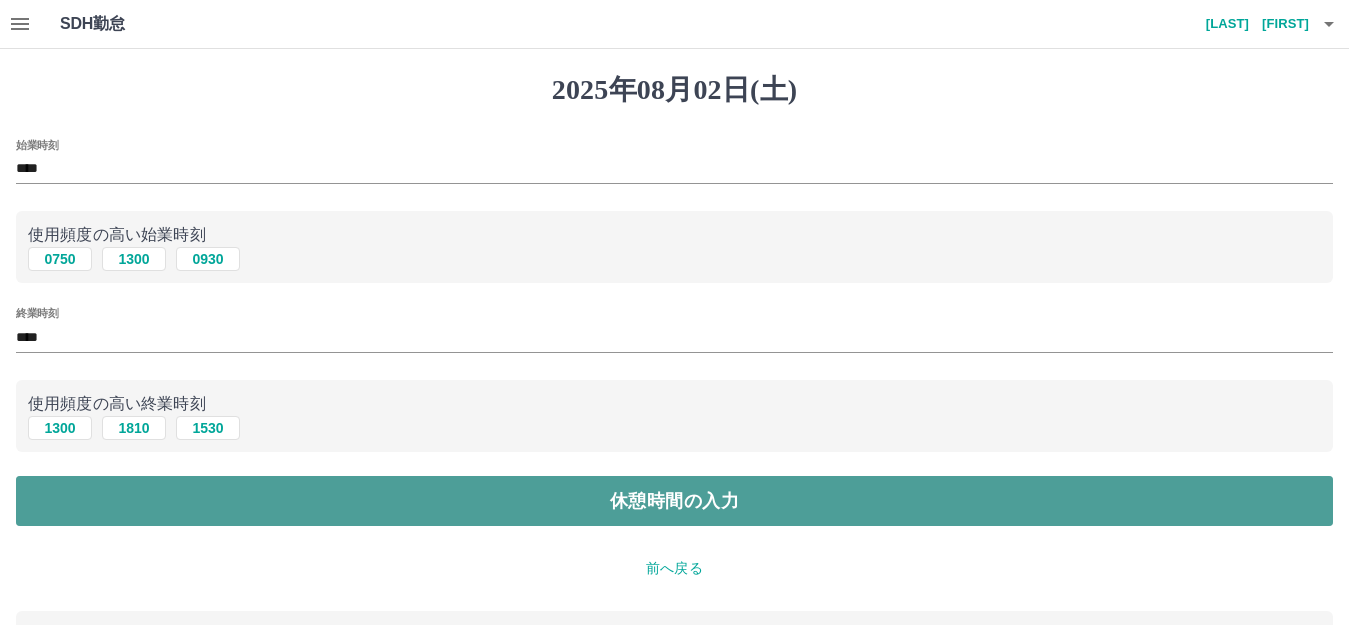 click on "休憩時間の入力" at bounding box center (674, 501) 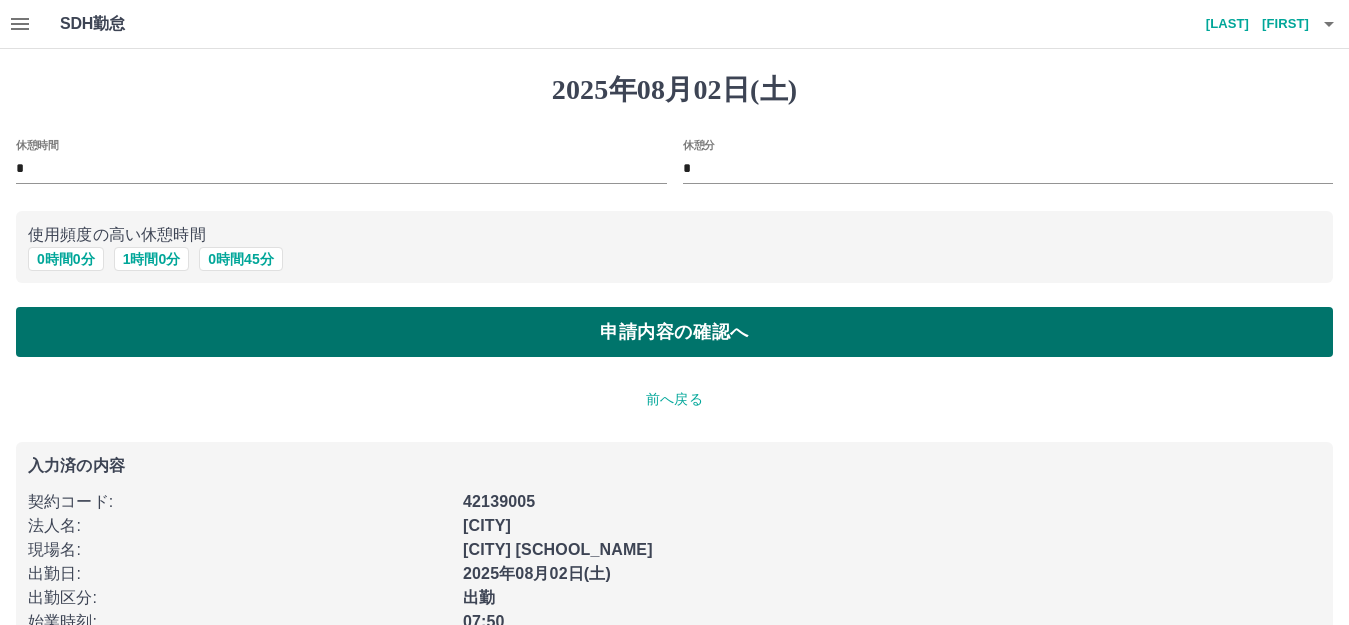 click on "申請内容の確認へ" at bounding box center [674, 332] 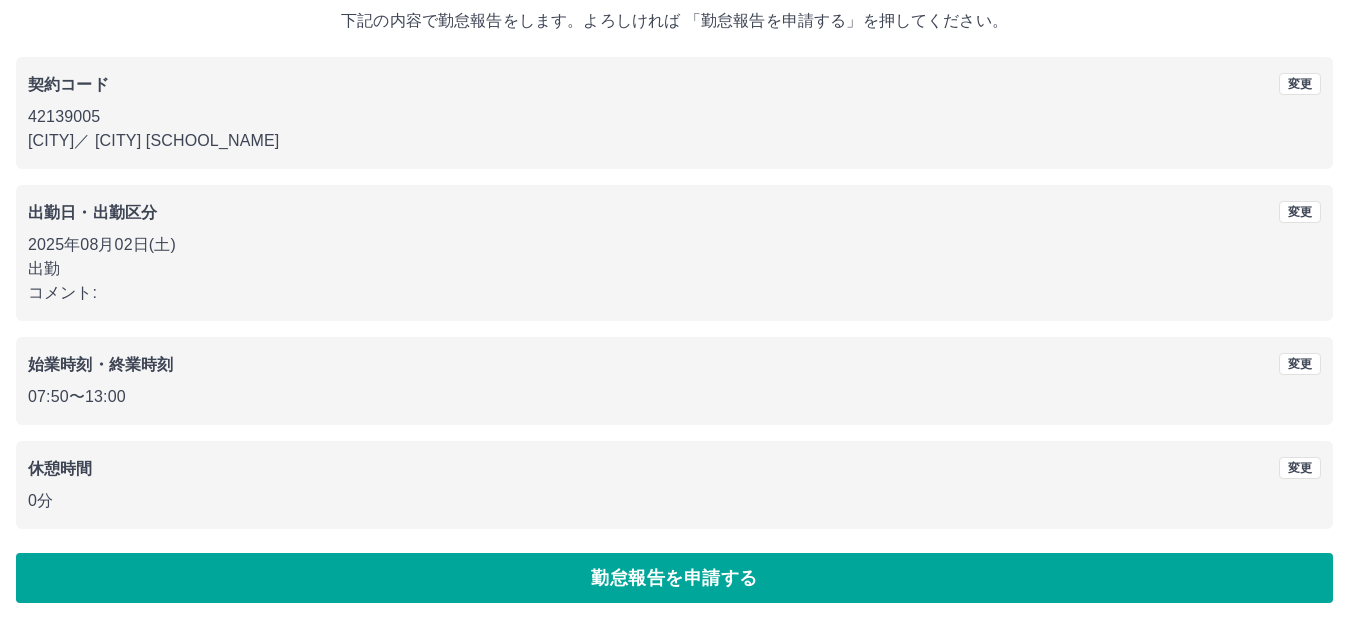 scroll, scrollTop: 124, scrollLeft: 0, axis: vertical 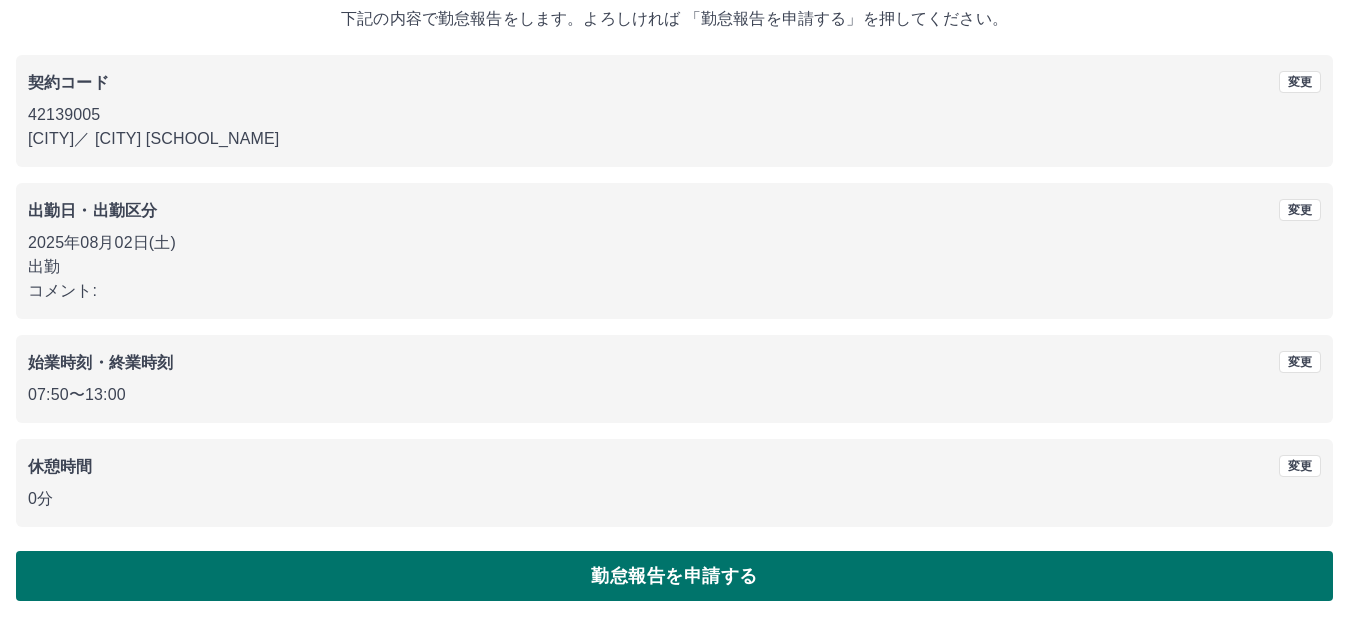click on "勤怠報告を申請する" at bounding box center (674, 576) 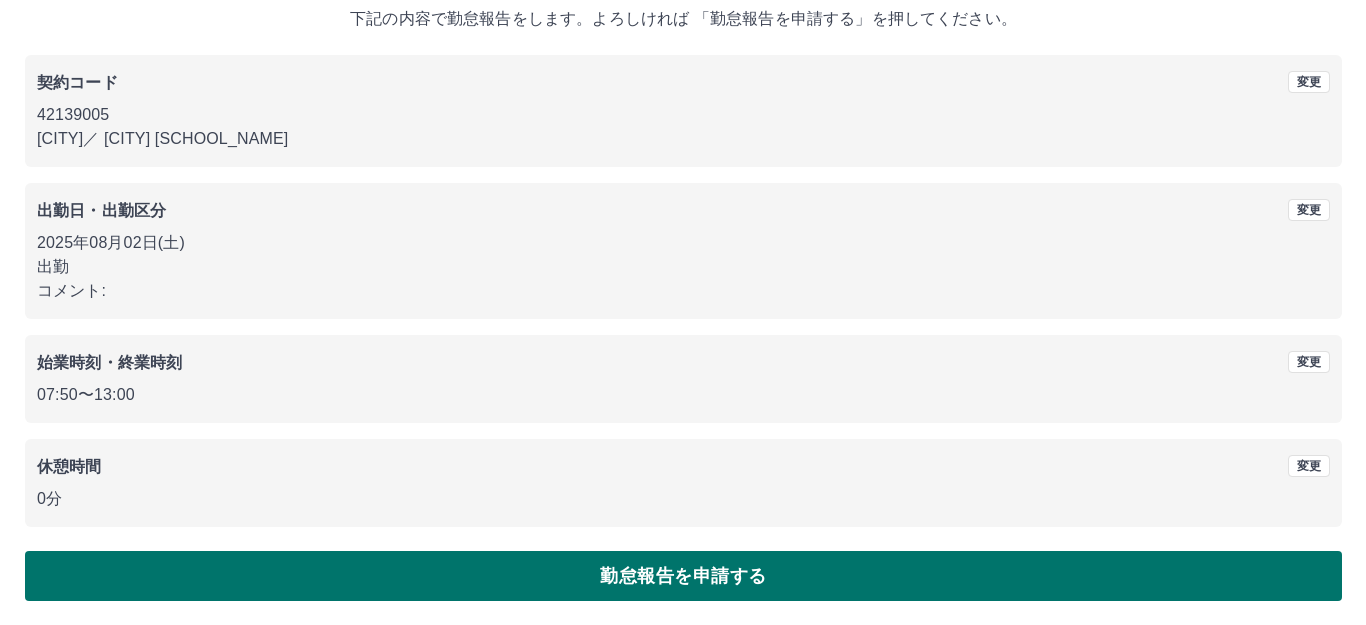 scroll, scrollTop: 0, scrollLeft: 0, axis: both 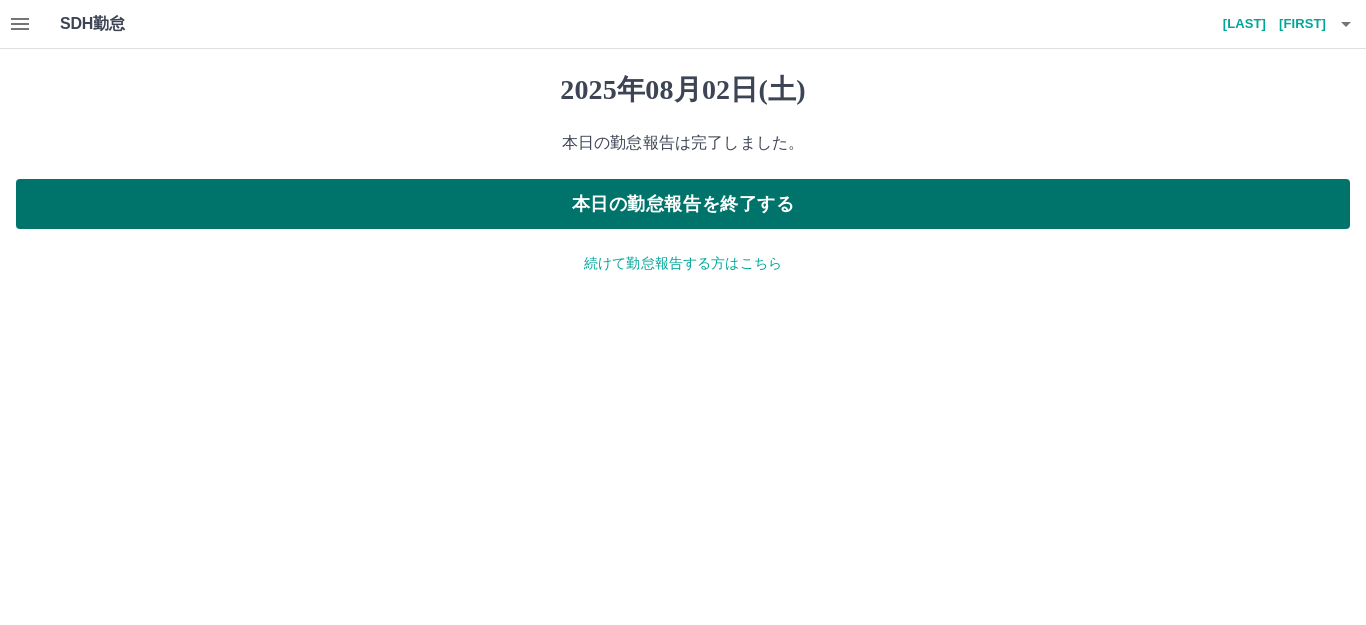 click on "本日の勤怠報告を終了する" at bounding box center [683, 204] 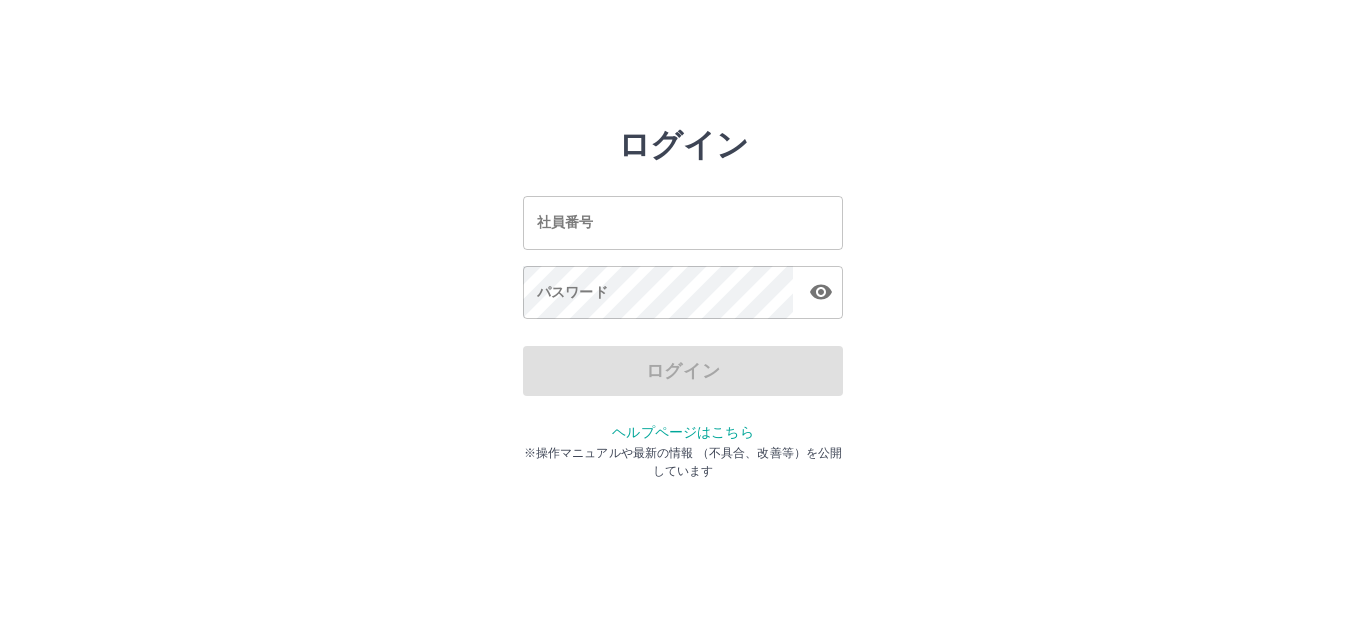 scroll, scrollTop: 0, scrollLeft: 0, axis: both 